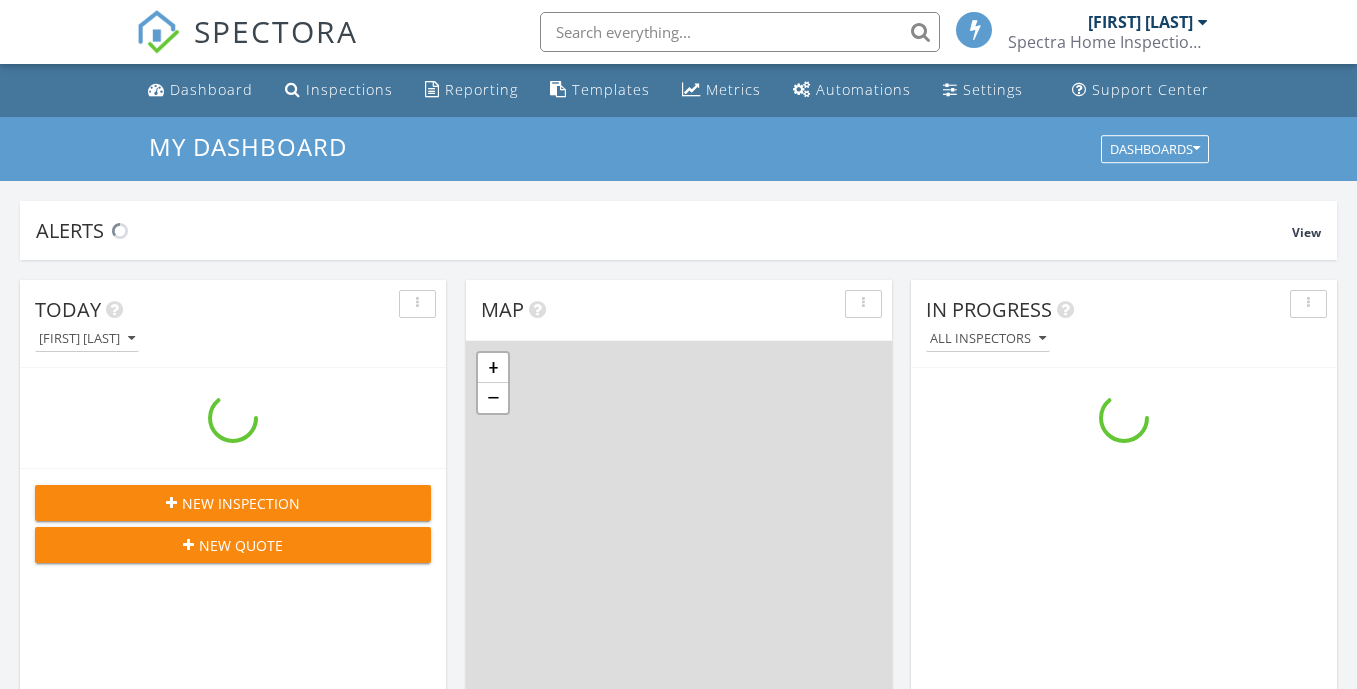 scroll, scrollTop: 527, scrollLeft: 0, axis: vertical 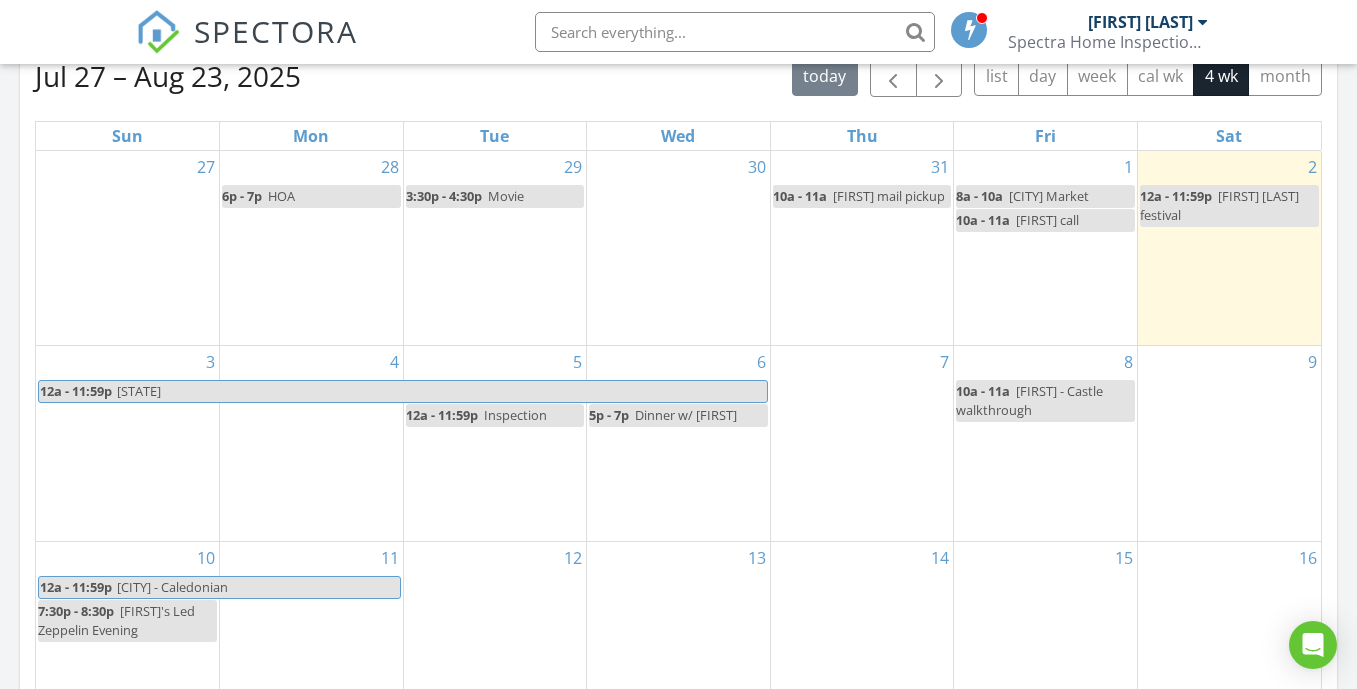 click at bounding box center (158, 32) 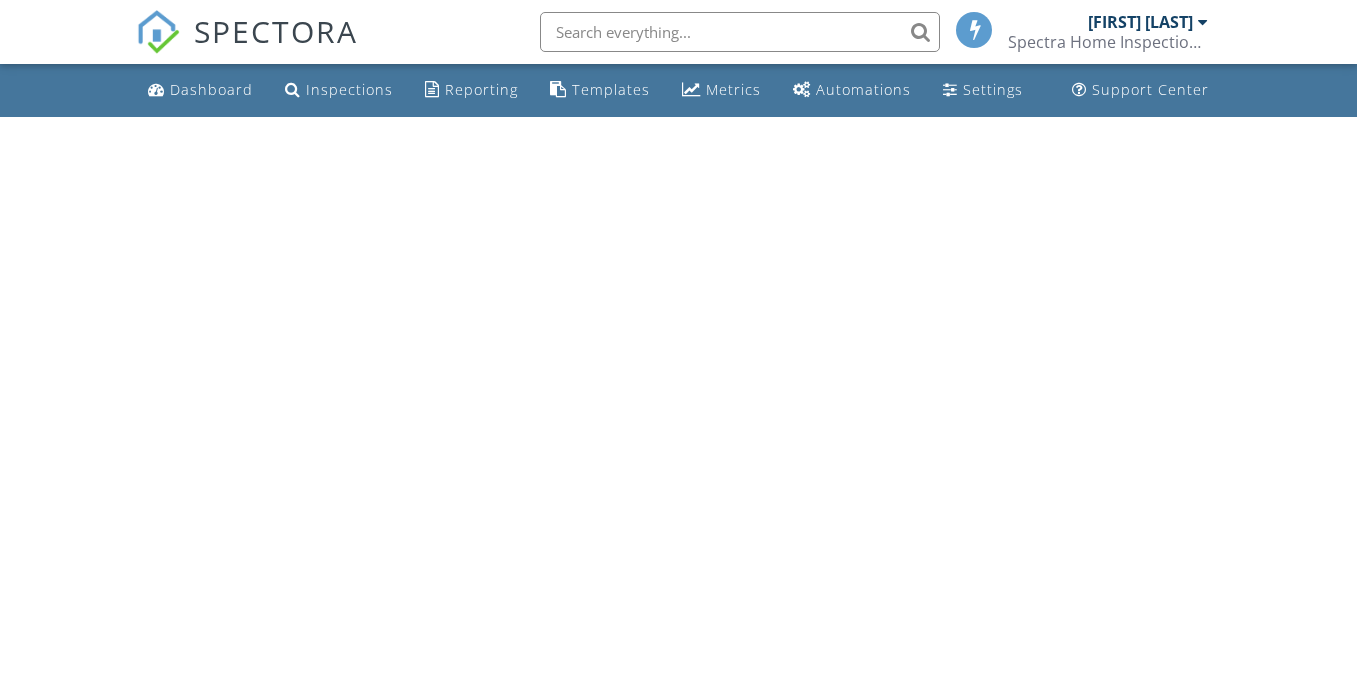 scroll, scrollTop: 0, scrollLeft: 0, axis: both 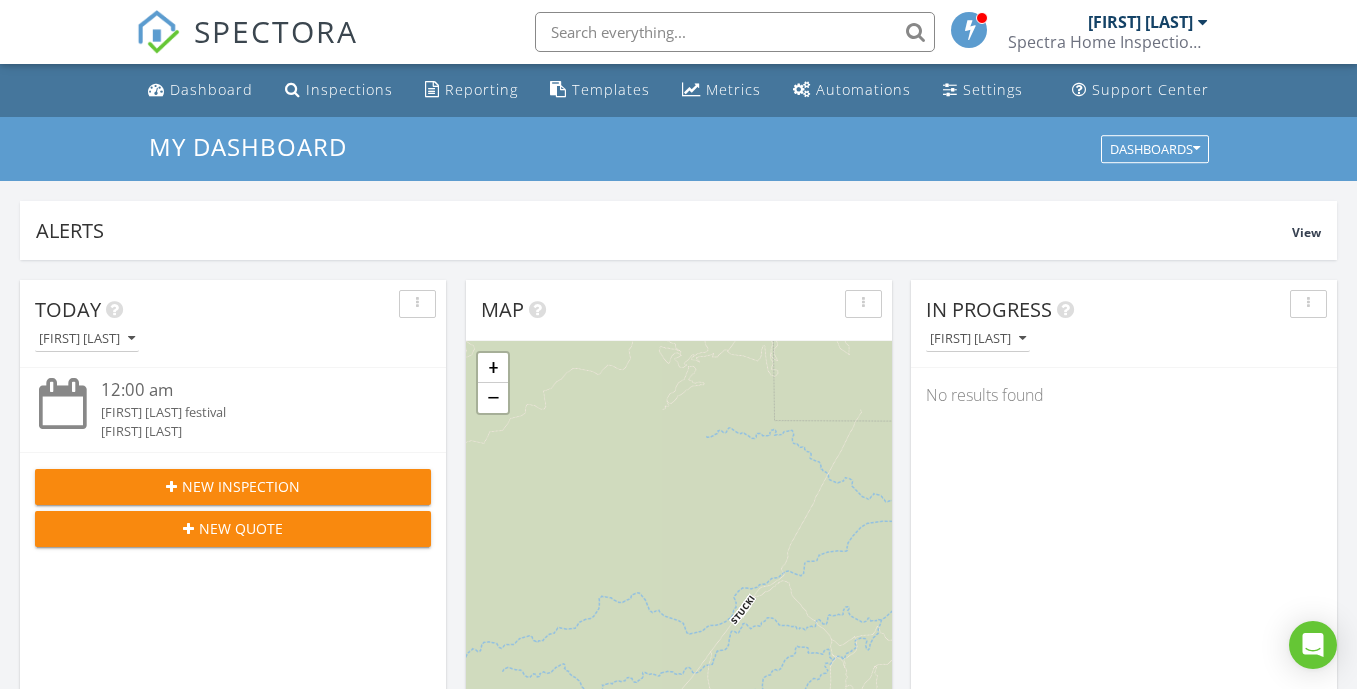 click at bounding box center [171, 487] 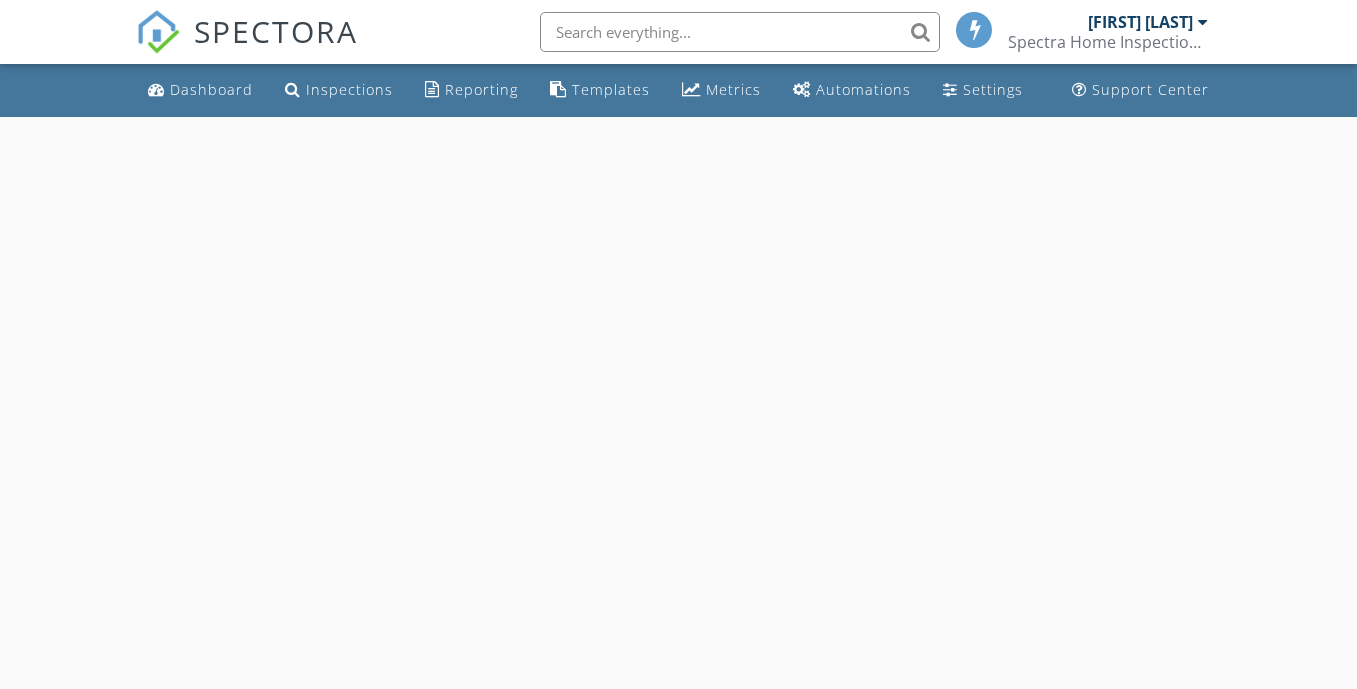 scroll, scrollTop: 0, scrollLeft: 0, axis: both 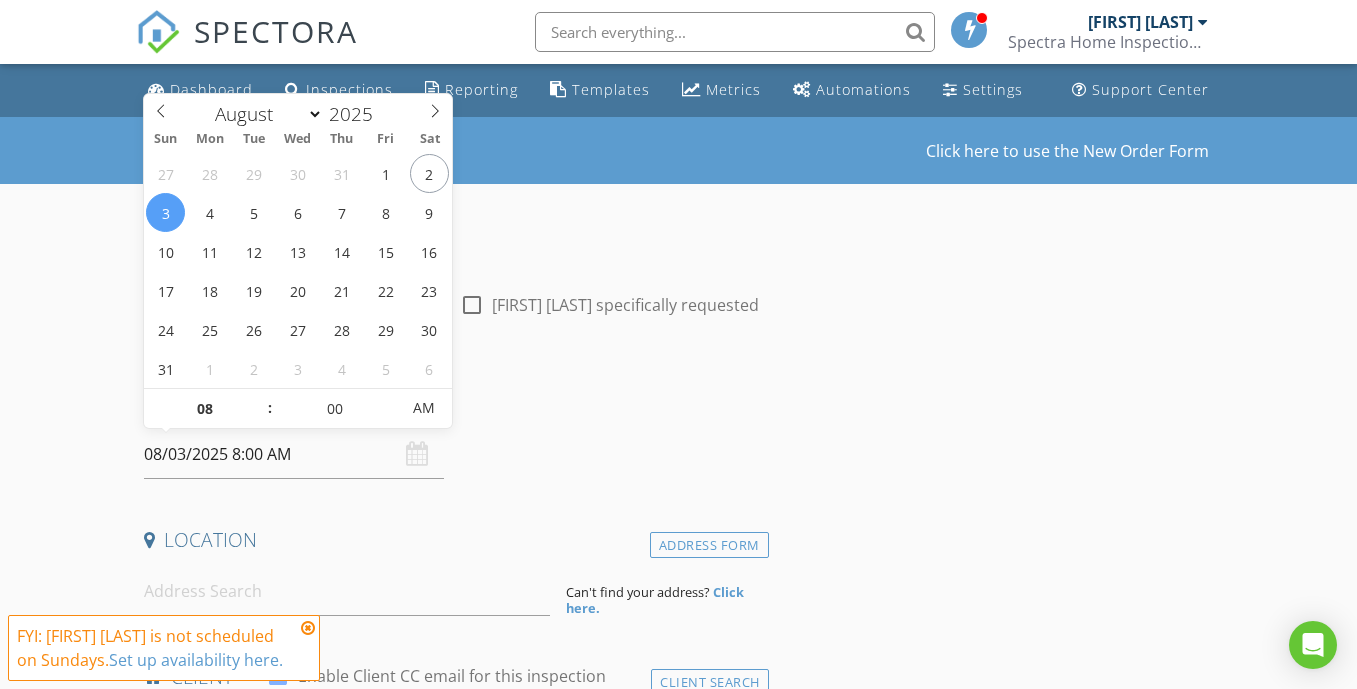 click on "08/03/2025 8:00 AM" at bounding box center [294, 454] 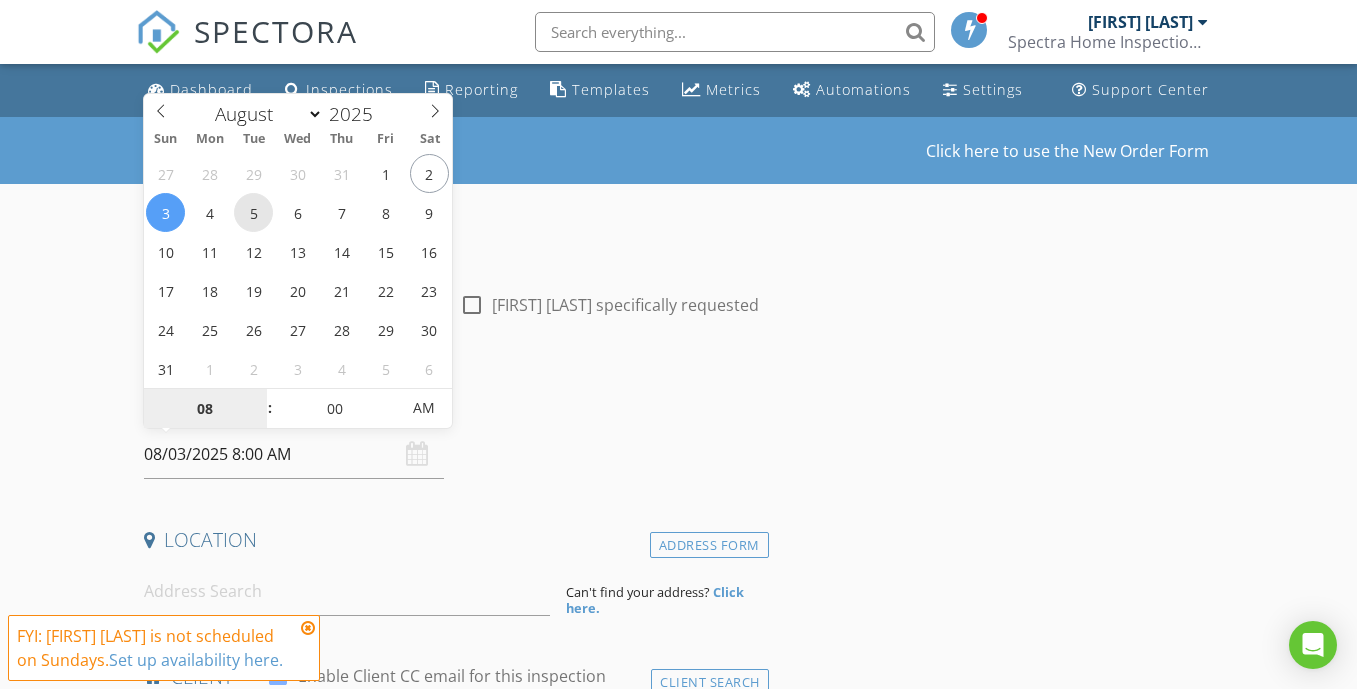 type on "08/05/2025 8:00 AM" 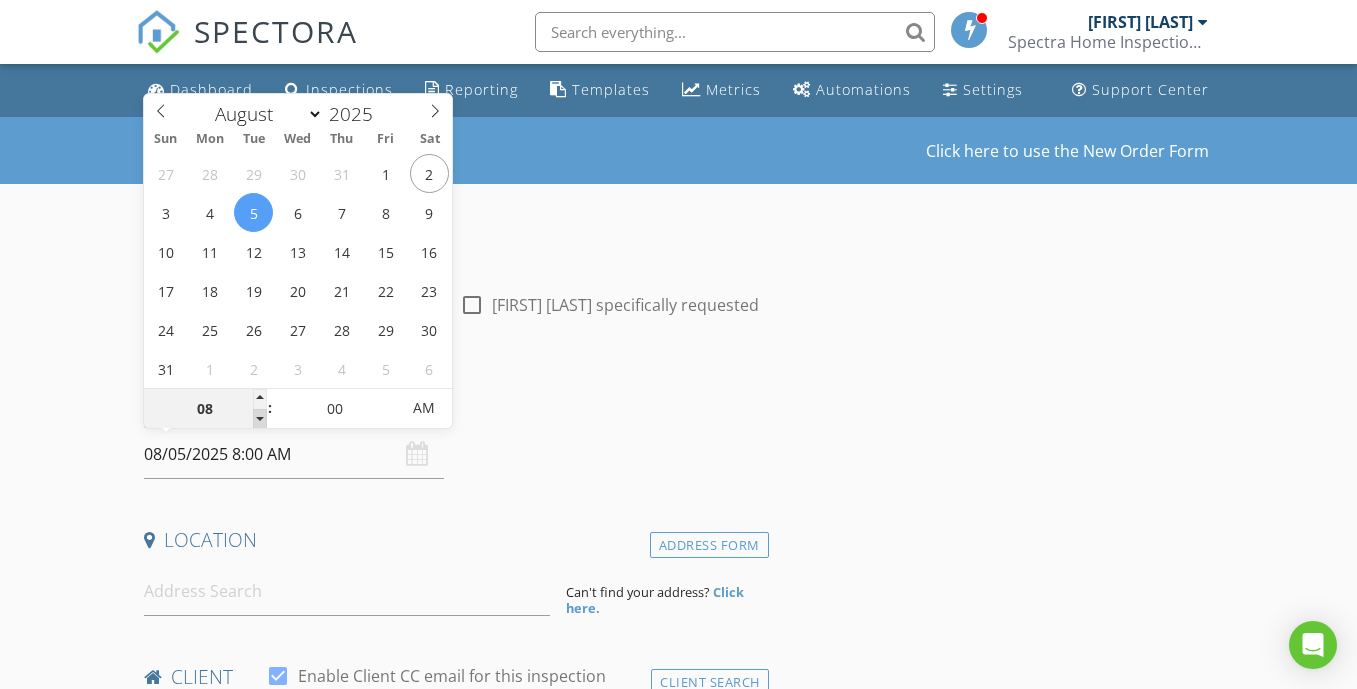 type on "07" 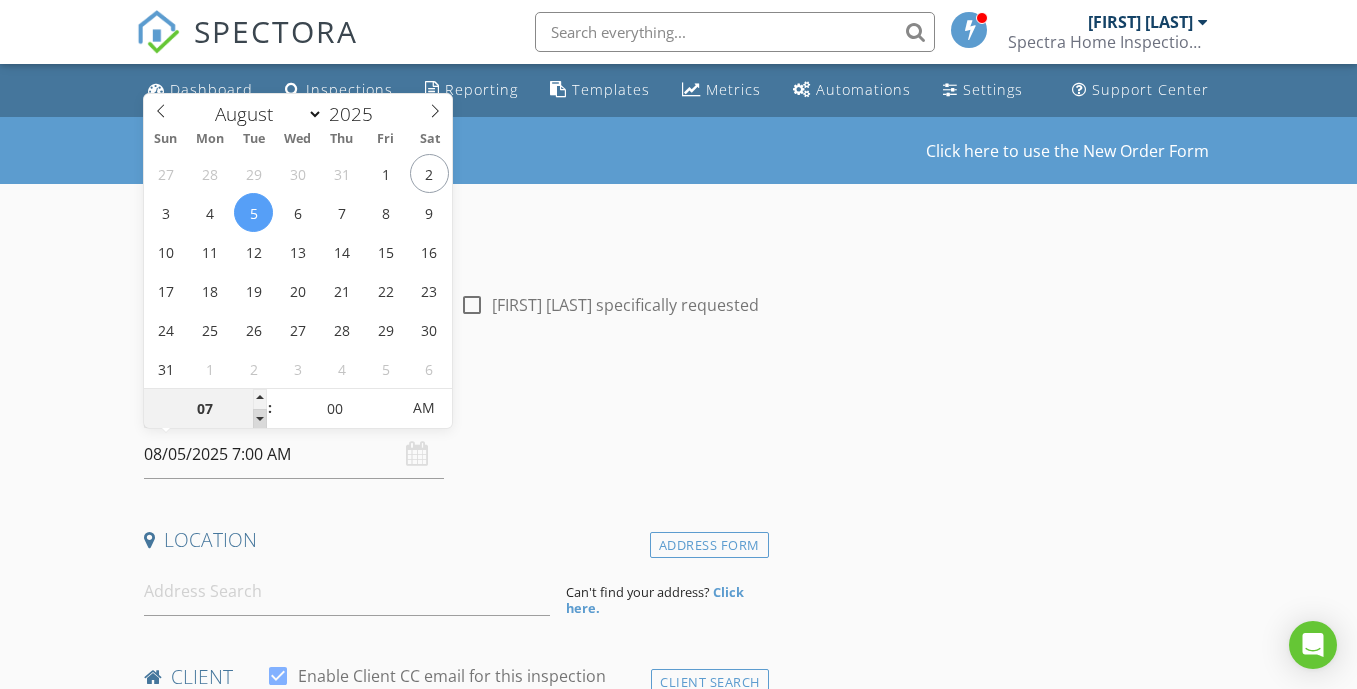 click at bounding box center (260, 419) 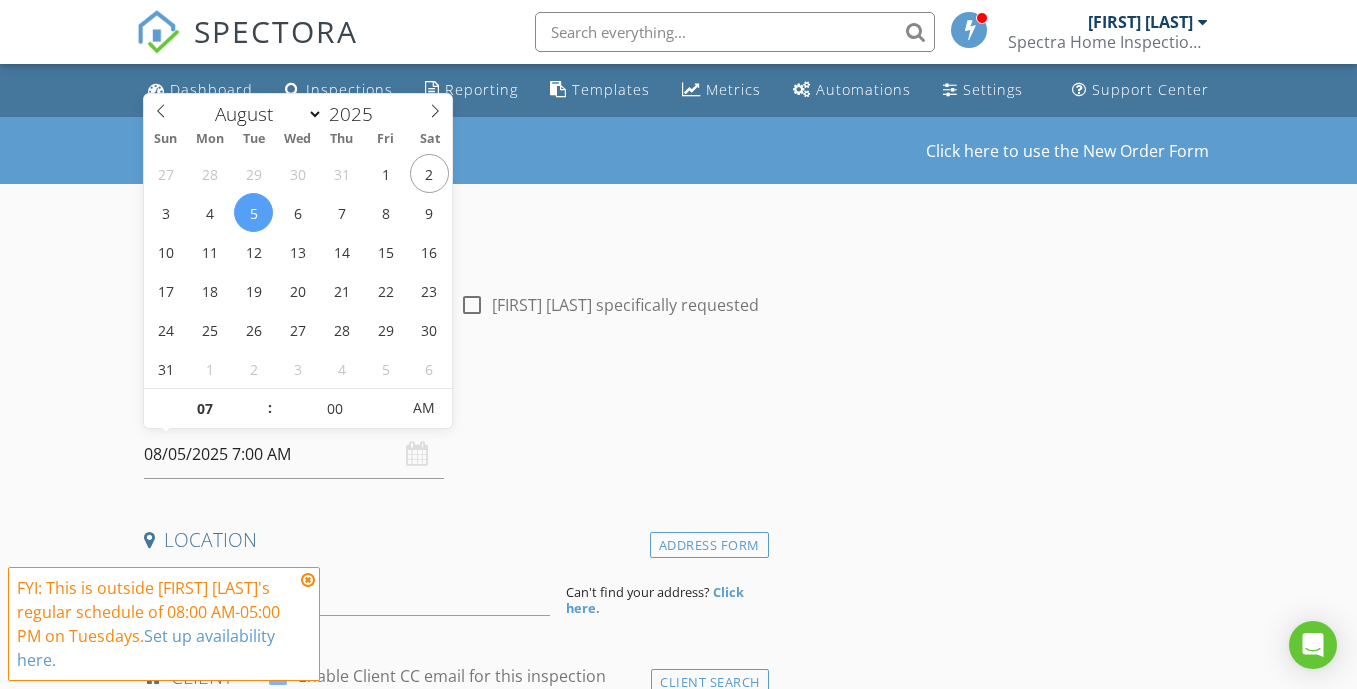 click at bounding box center [308, 580] 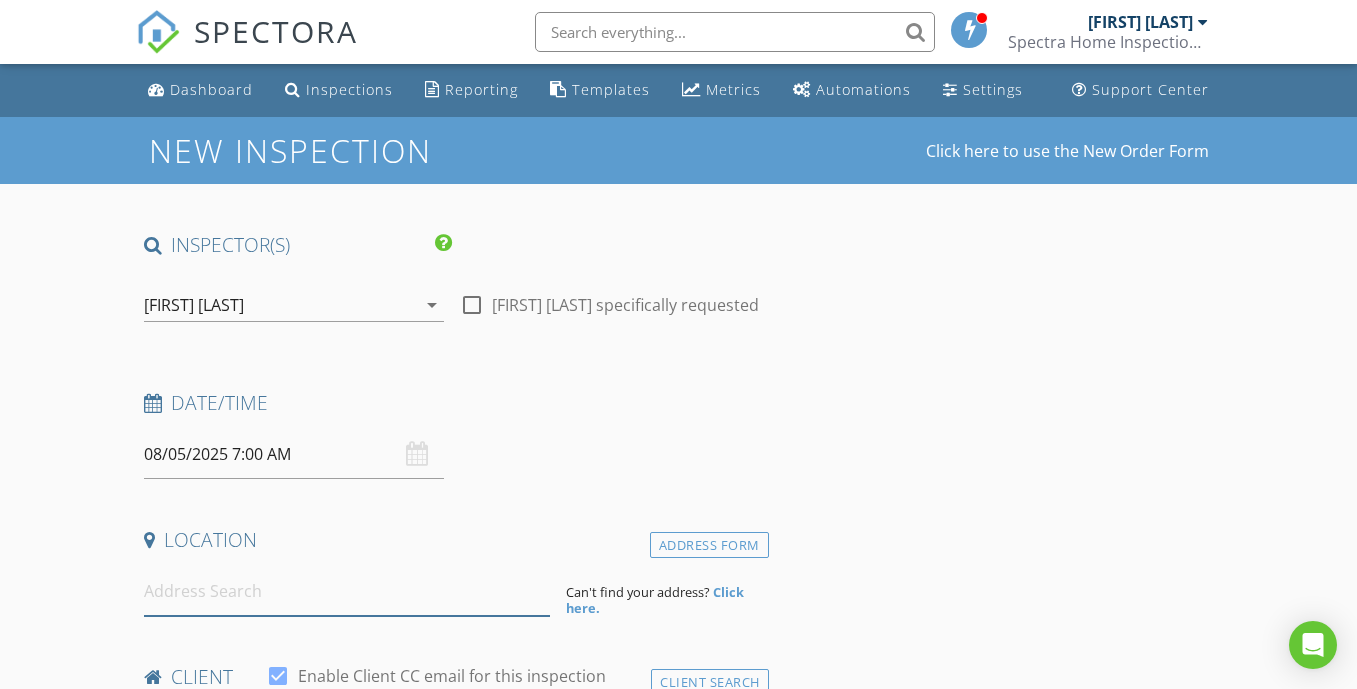 click at bounding box center (347, 591) 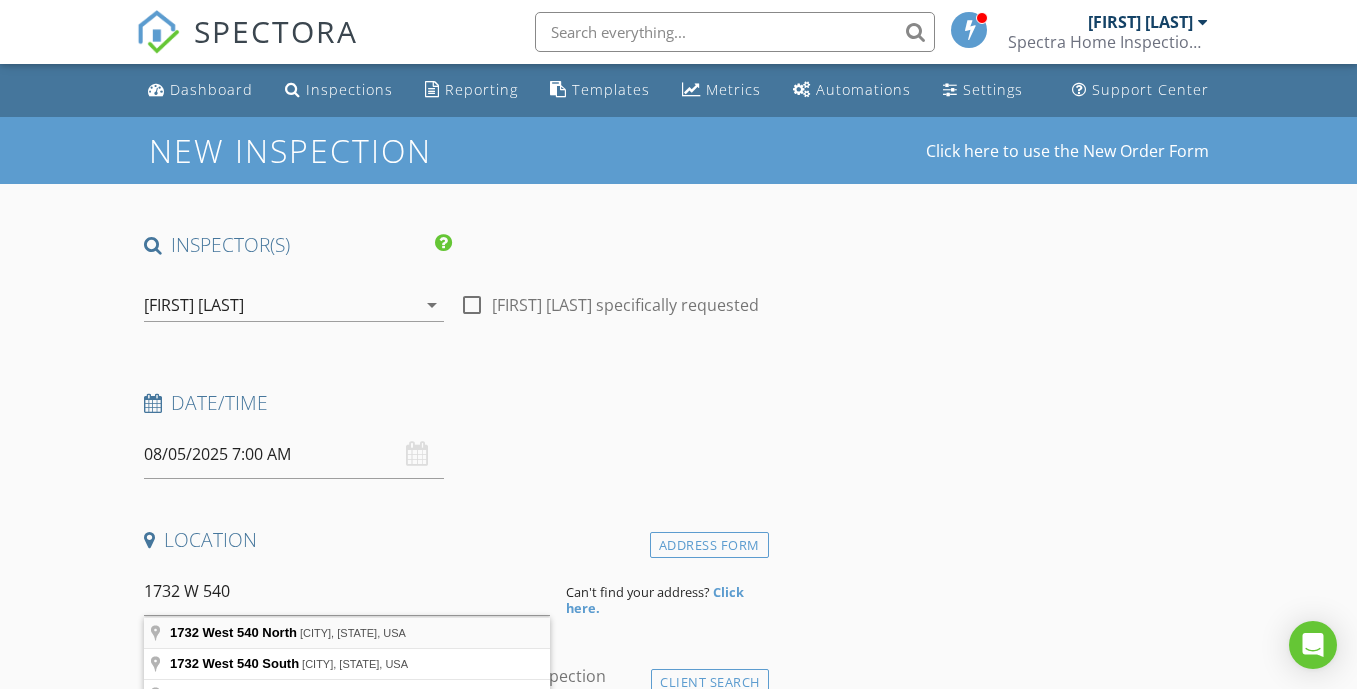 type on "1732 West 540 North, St. George, UT, USA" 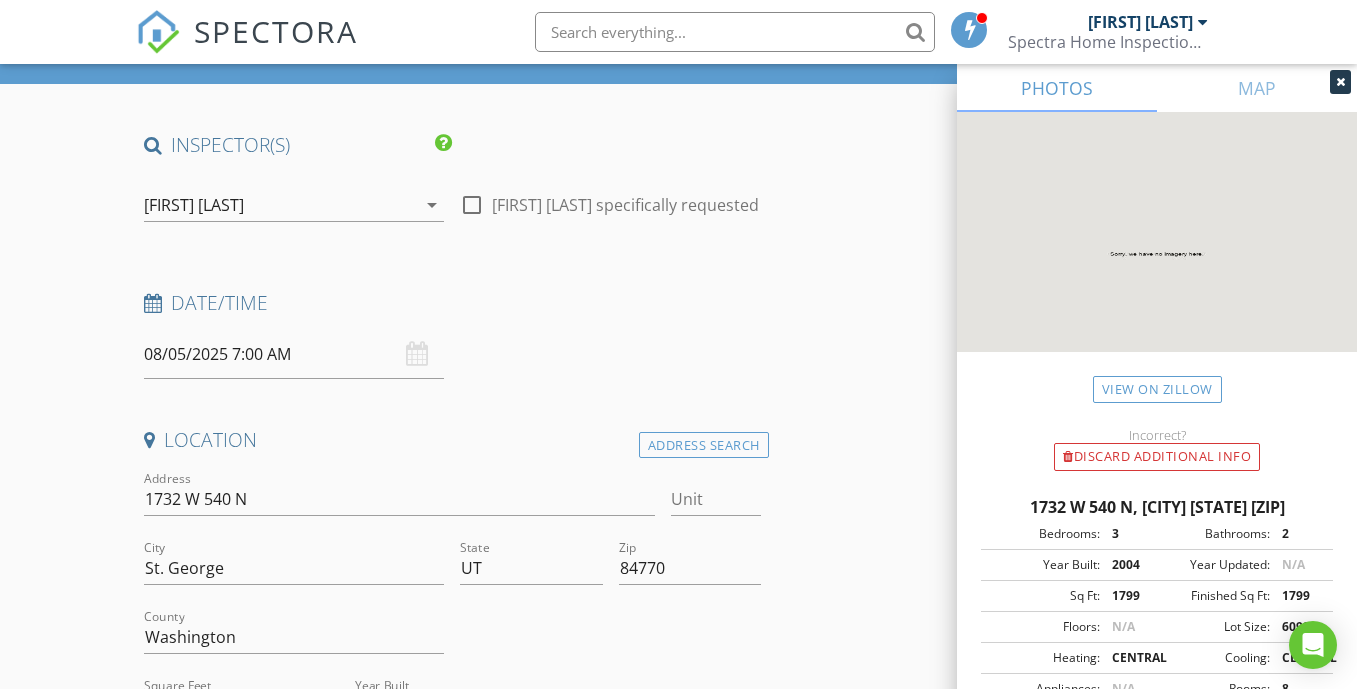 scroll, scrollTop: 200, scrollLeft: 0, axis: vertical 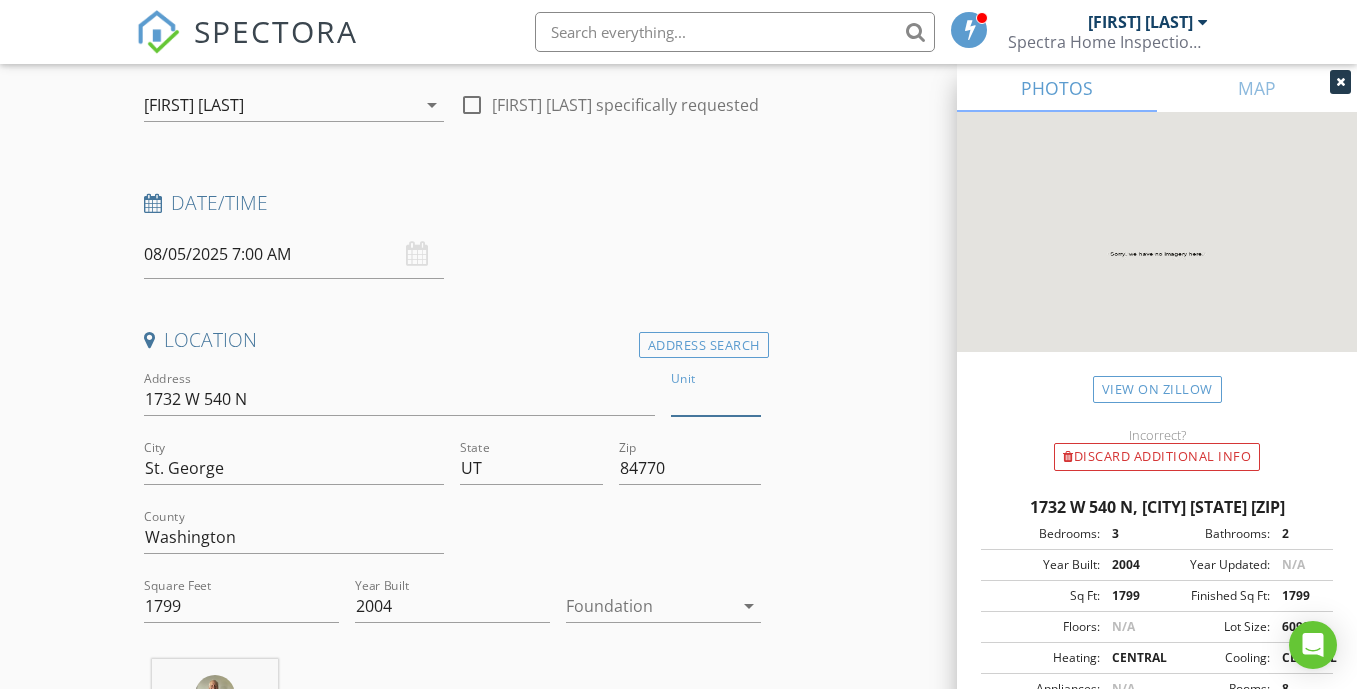 click on "Unit" at bounding box center [716, 399] 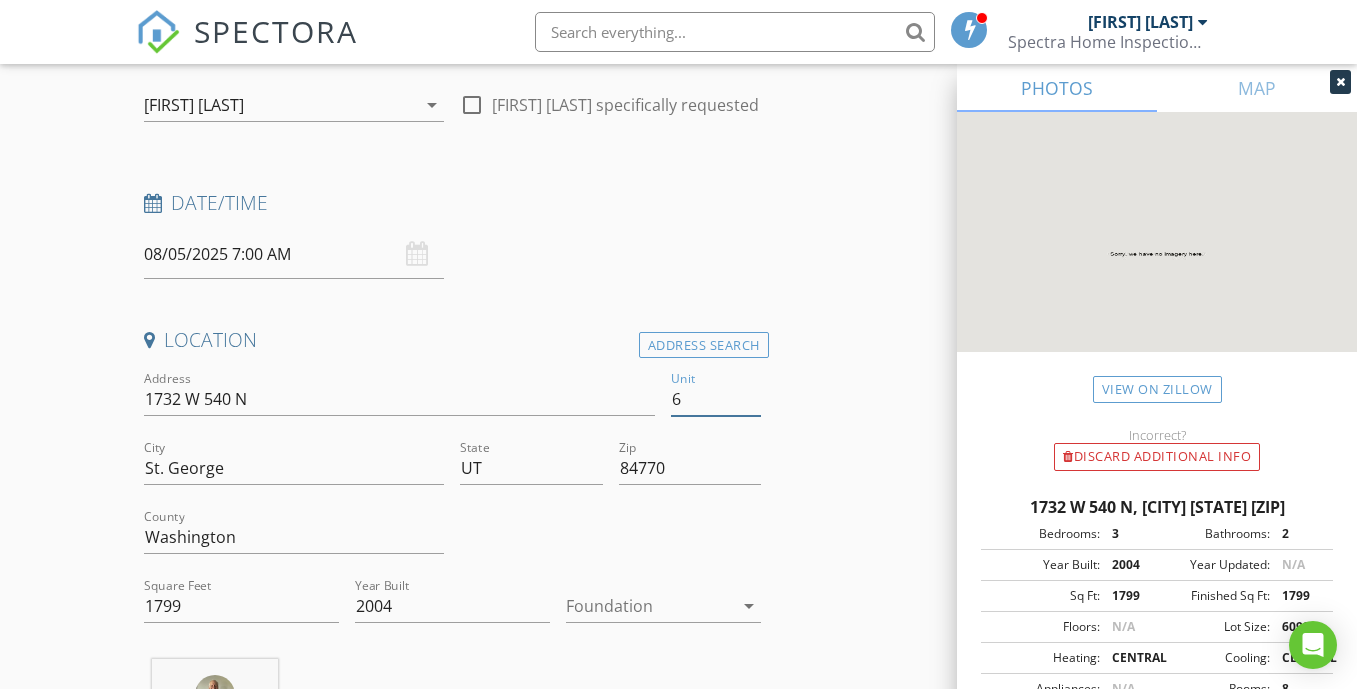 type on "67" 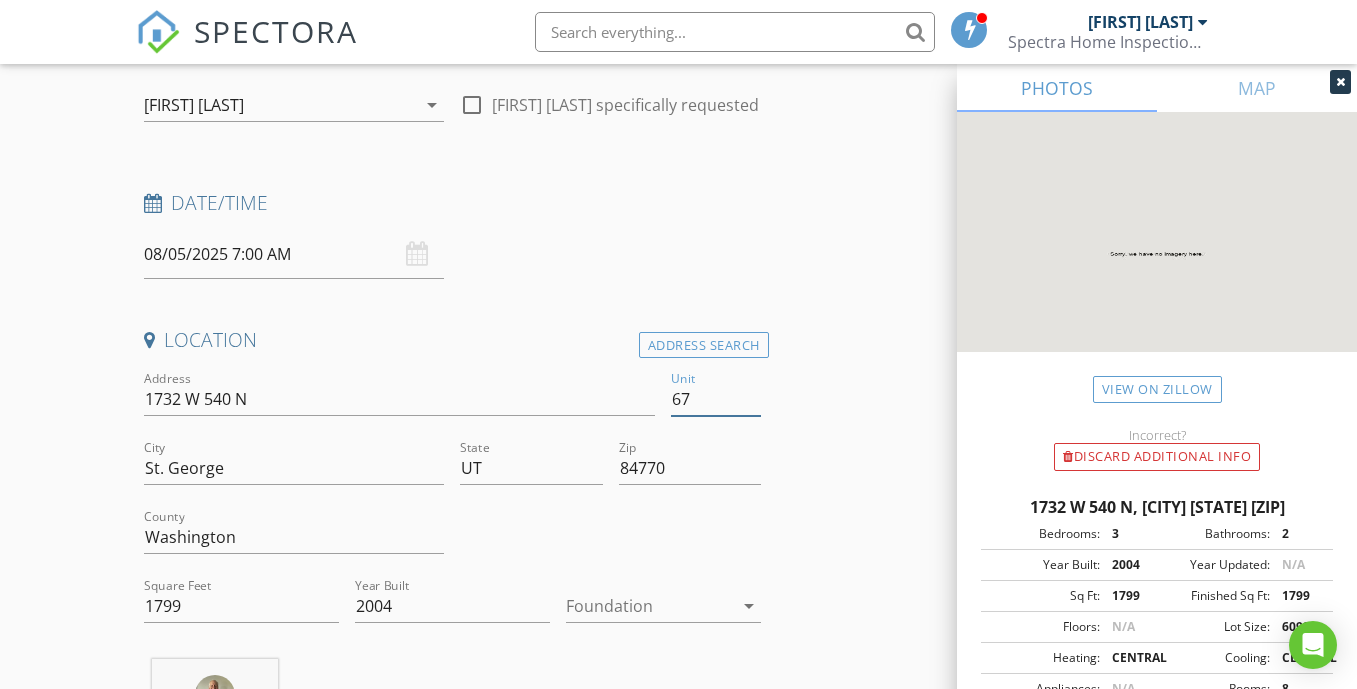 type 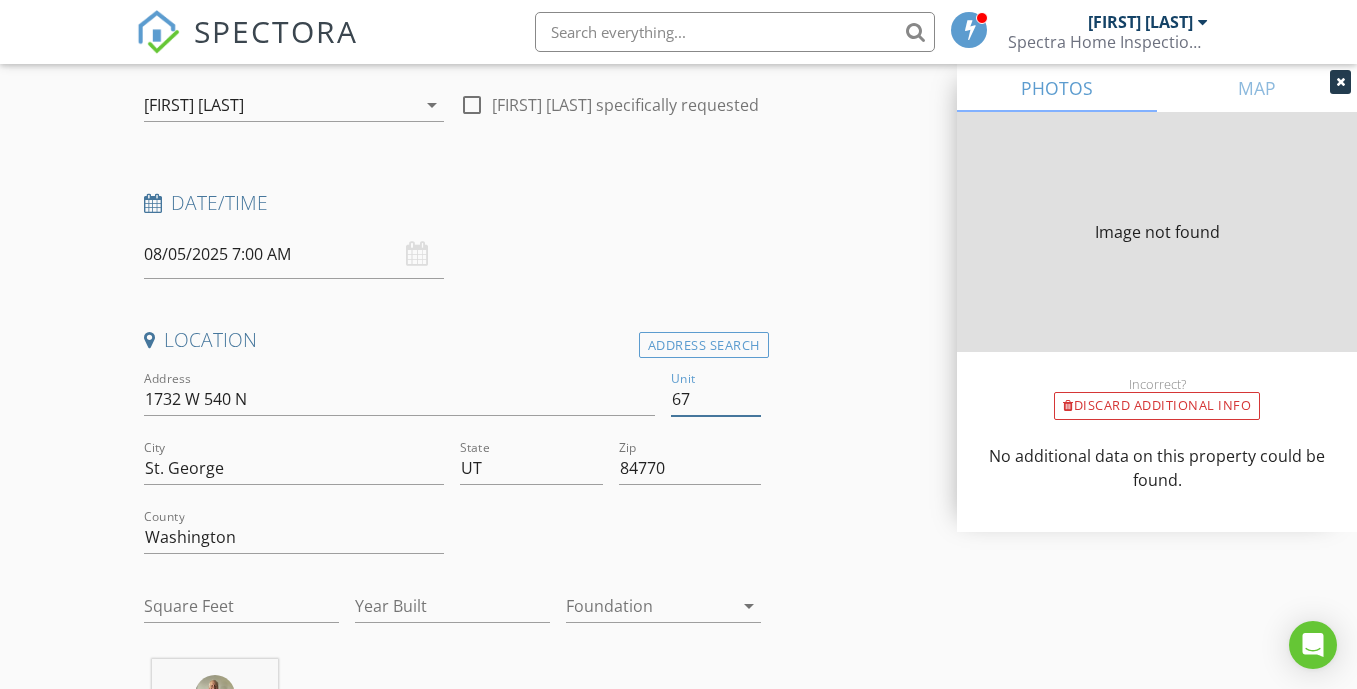 type on "67" 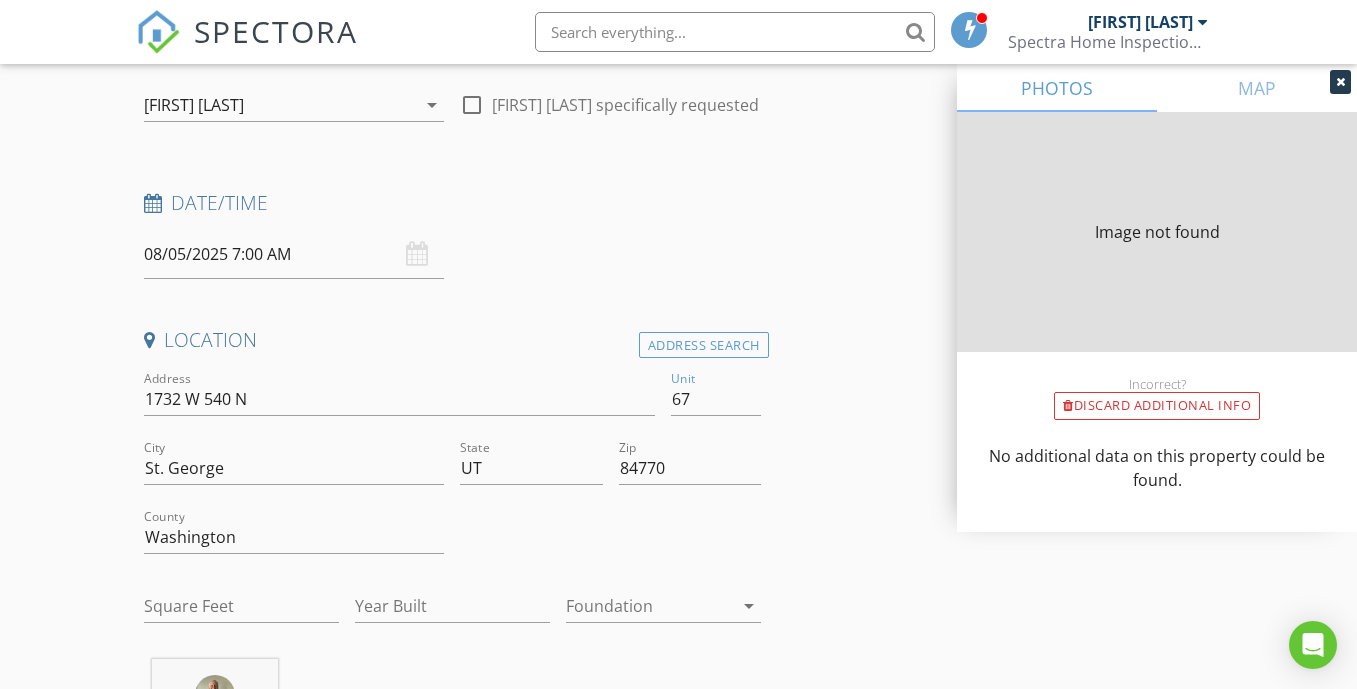 click on "INSPECTOR(S)
check_box   Rich Cherian   PRIMARY   Rich Cherian arrow_drop_down   check_box_outline_blank Rich Cherian specifically requested
Date/Time
08/05/2025 7:00 AM
Location
Address Search       Address 1732 W 540 N   Unit 67   City St. George   State UT   Zip 84770   County Washington     Square Feet   Year Built   Foundation arrow_drop_down     Rich Cherian     2.6 miles     (7 minutes)
client
check_box Enable Client CC email for this inspection   Client Search     check_box_outline_blank Client is a Company/Organization     First Name   Last Name   Email   CC Email   Phone           Notes   Private Notes
ADD ADDITIONAL client
SERVICES
check_box_outline_blank   Residential Inspection   check_box_outline_blank   Sprinkler   Sprinkler System Inspection   Radon" at bounding box center [679, 1671] 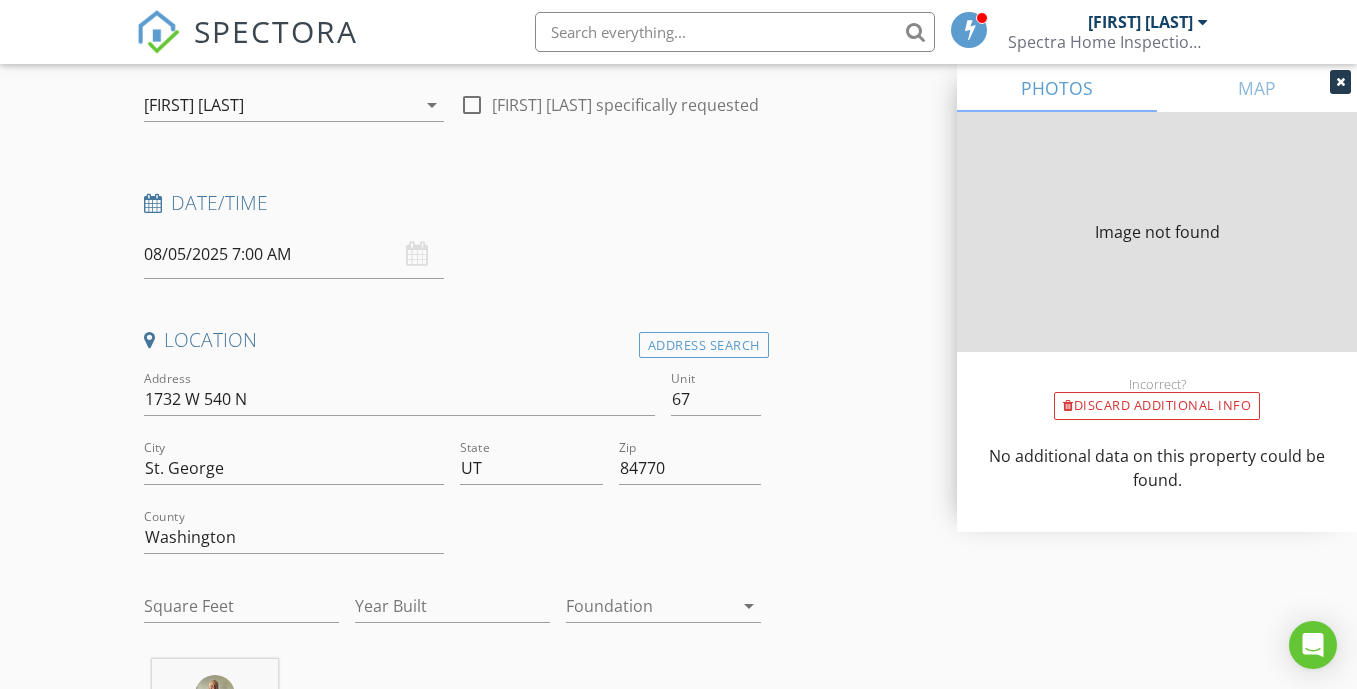 type on "1736" 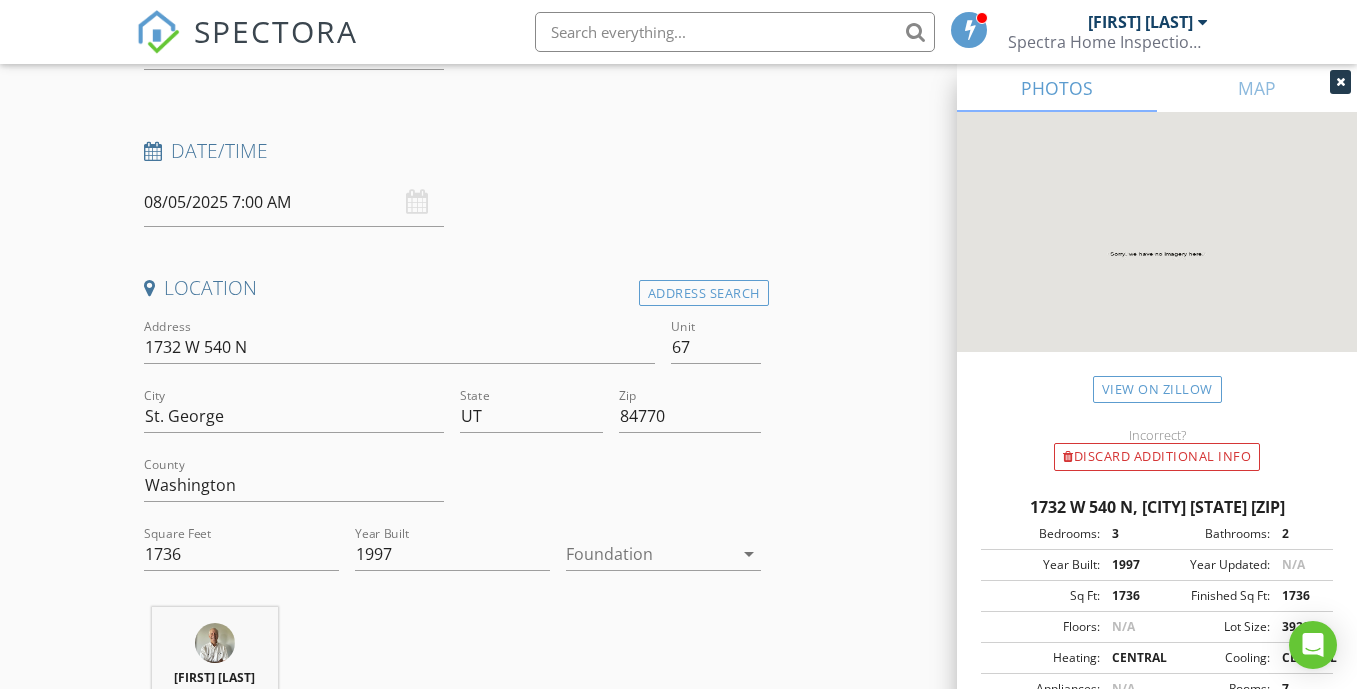 scroll, scrollTop: 300, scrollLeft: 0, axis: vertical 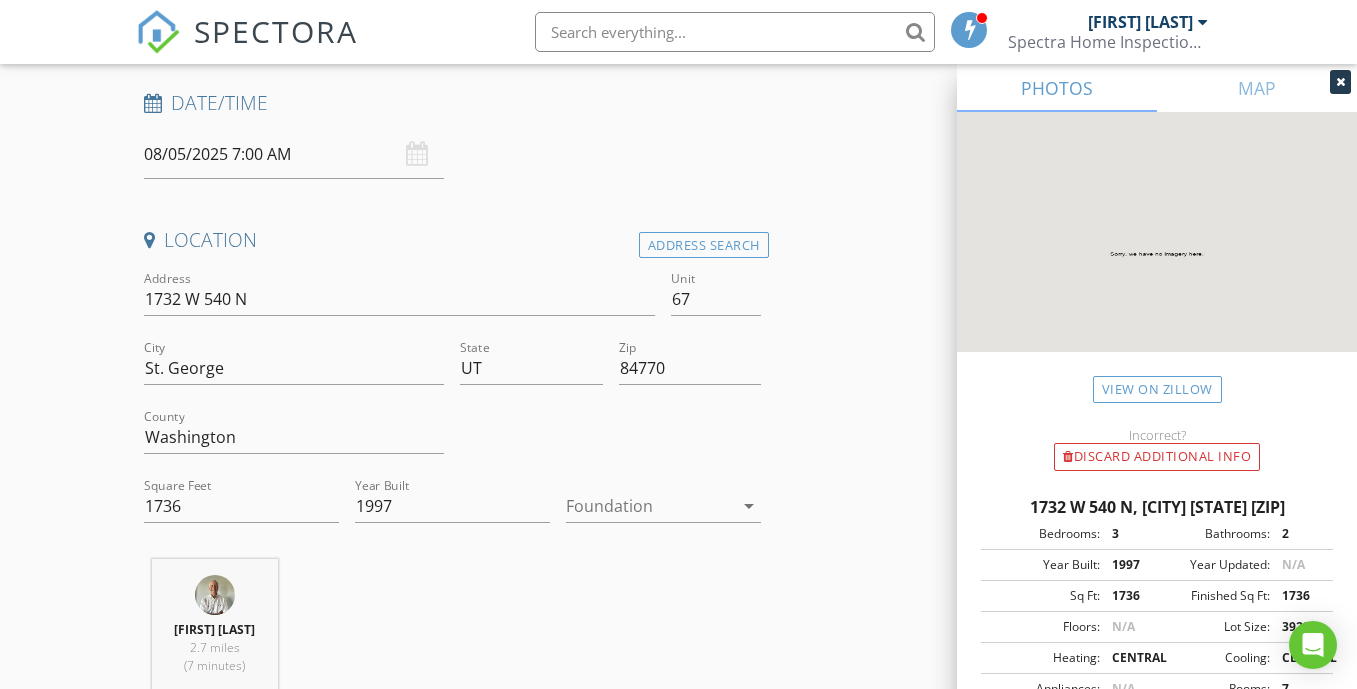 click on "arrow_drop_down" at bounding box center [749, 506] 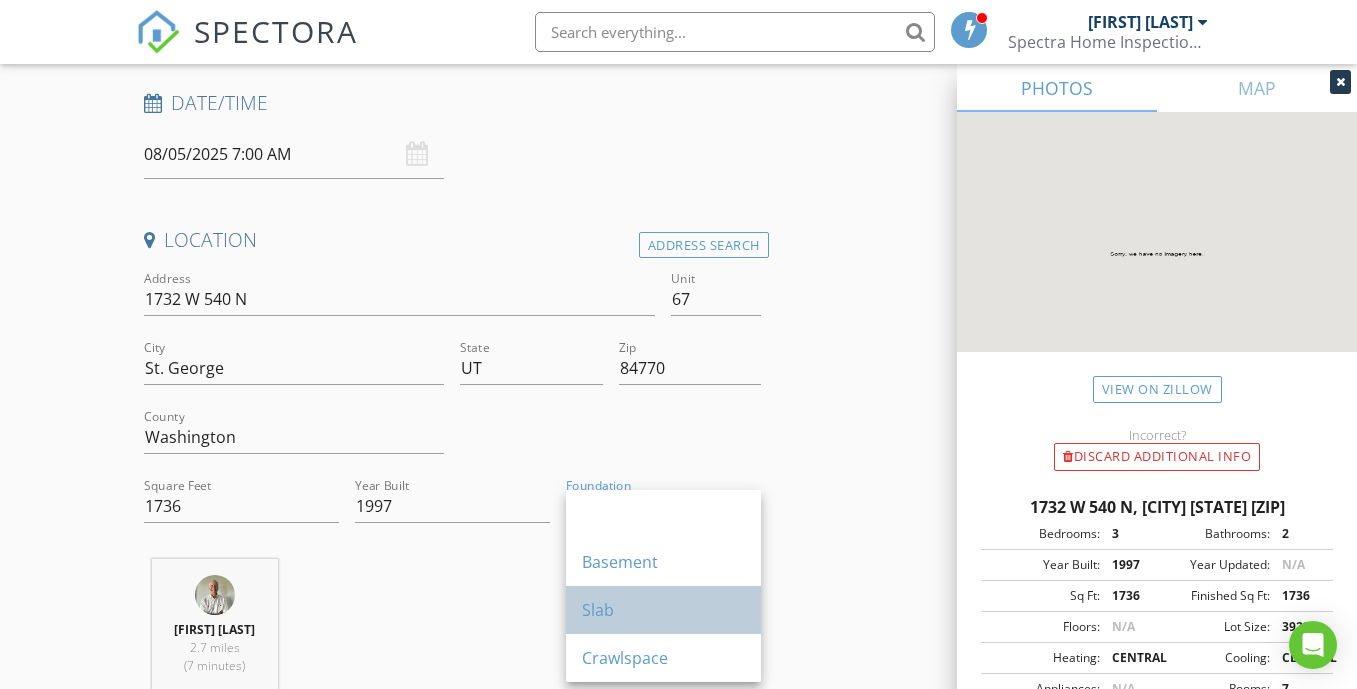click on "Slab" at bounding box center [663, 610] 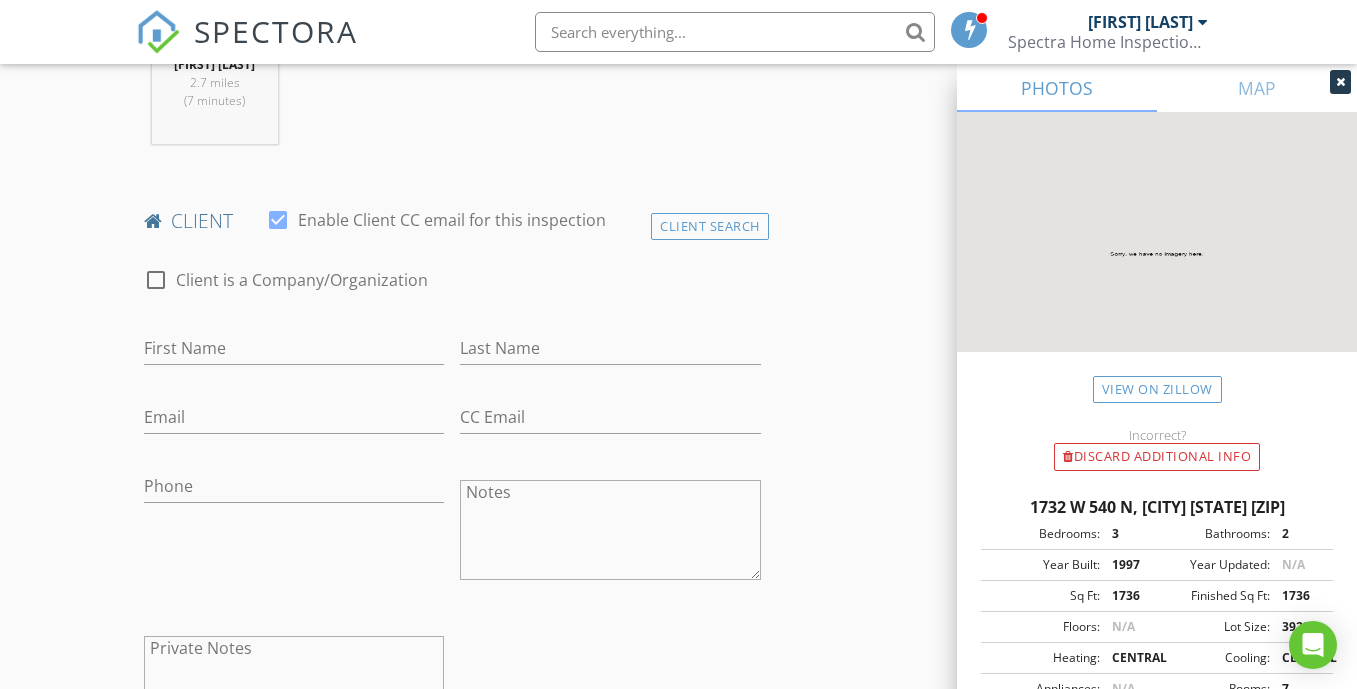 scroll, scrollTop: 900, scrollLeft: 0, axis: vertical 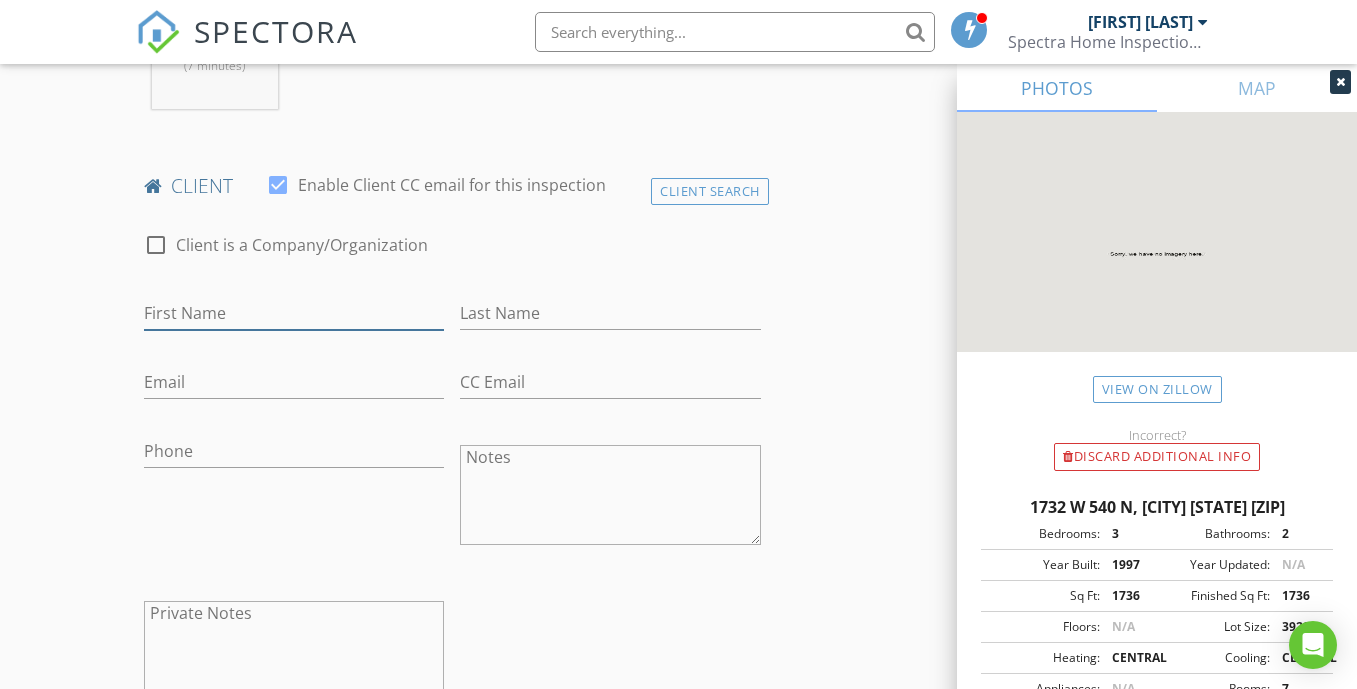 click on "First Name" at bounding box center (294, 313) 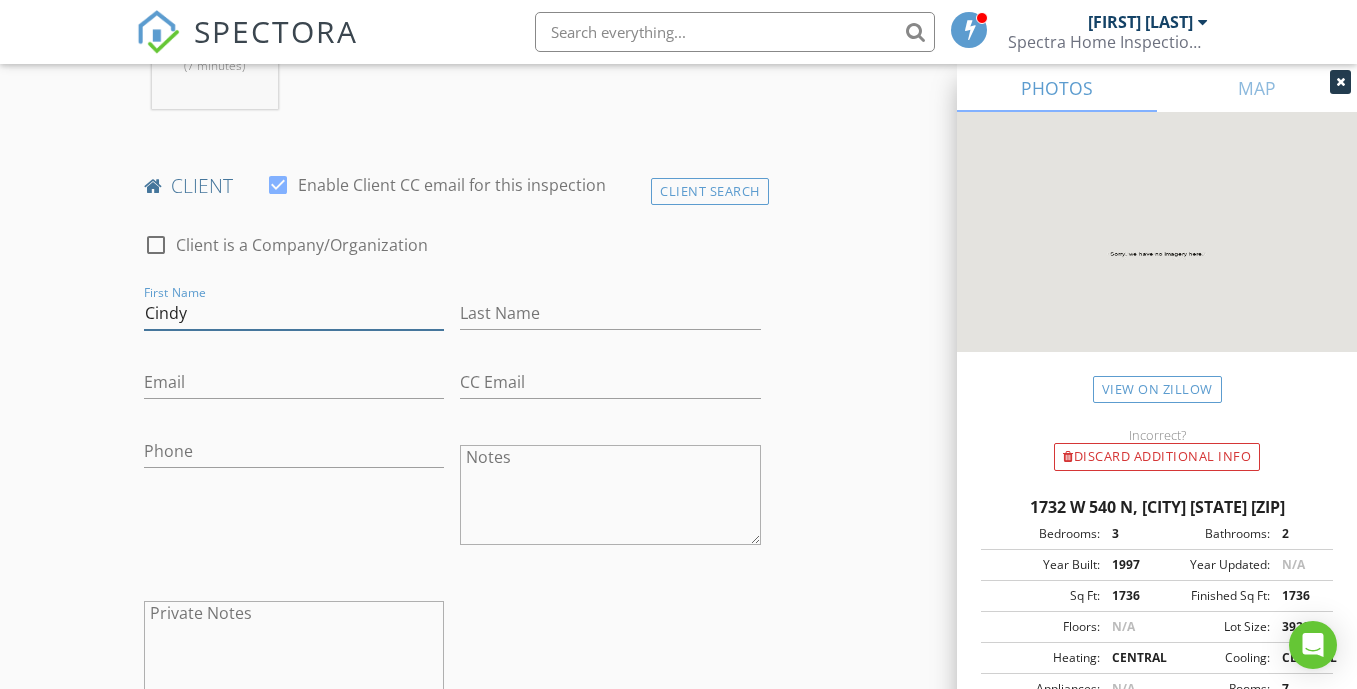 type on "Cindy" 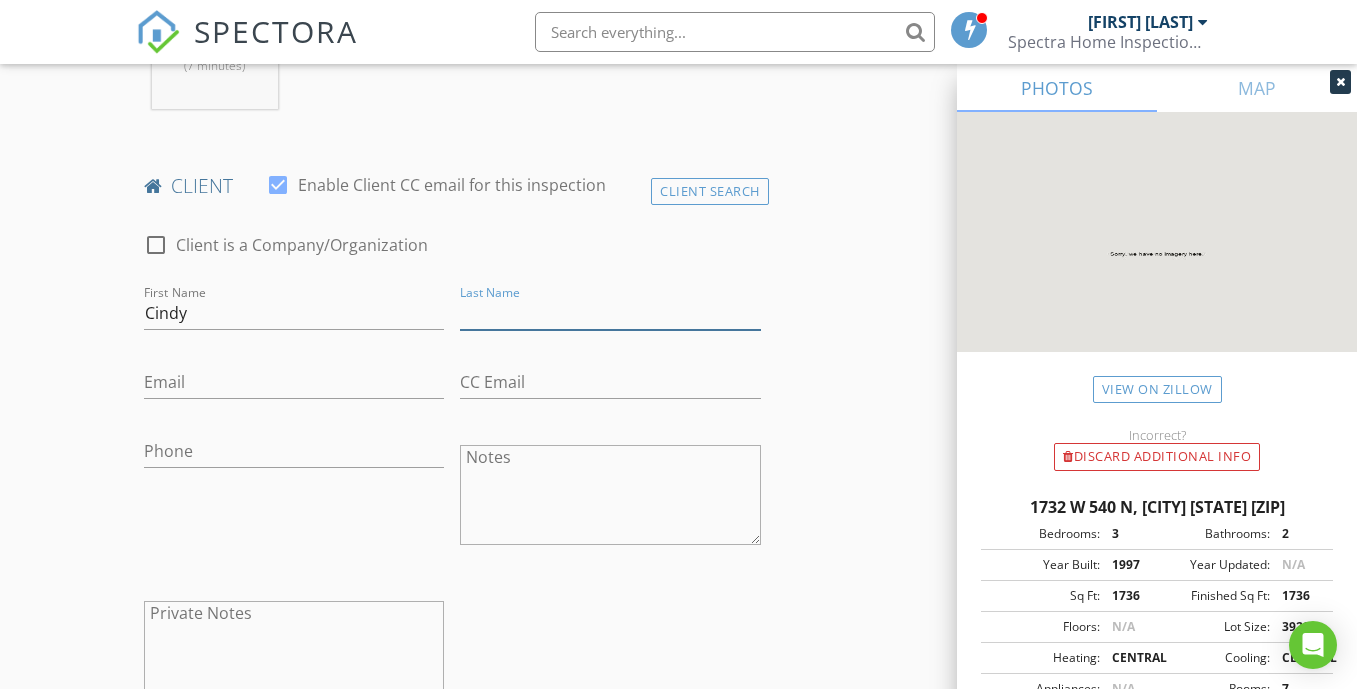 click on "Last Name" at bounding box center (610, 313) 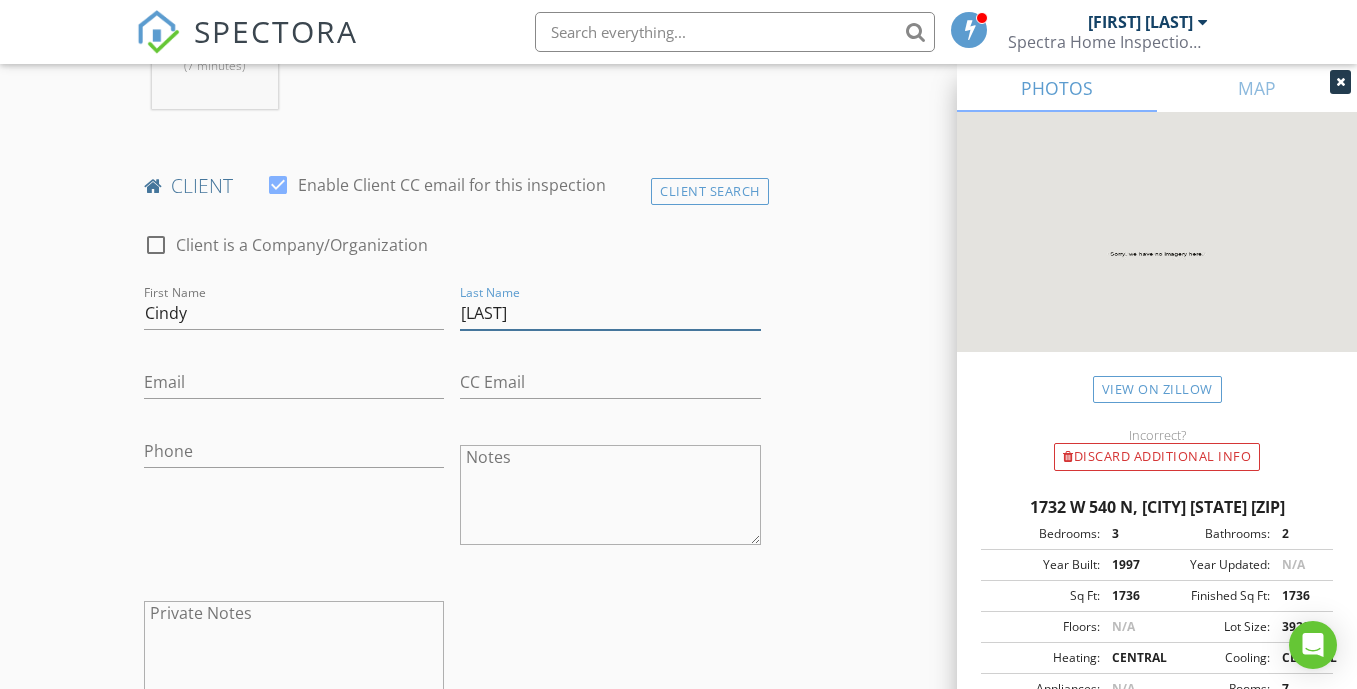 type on "[LAST]" 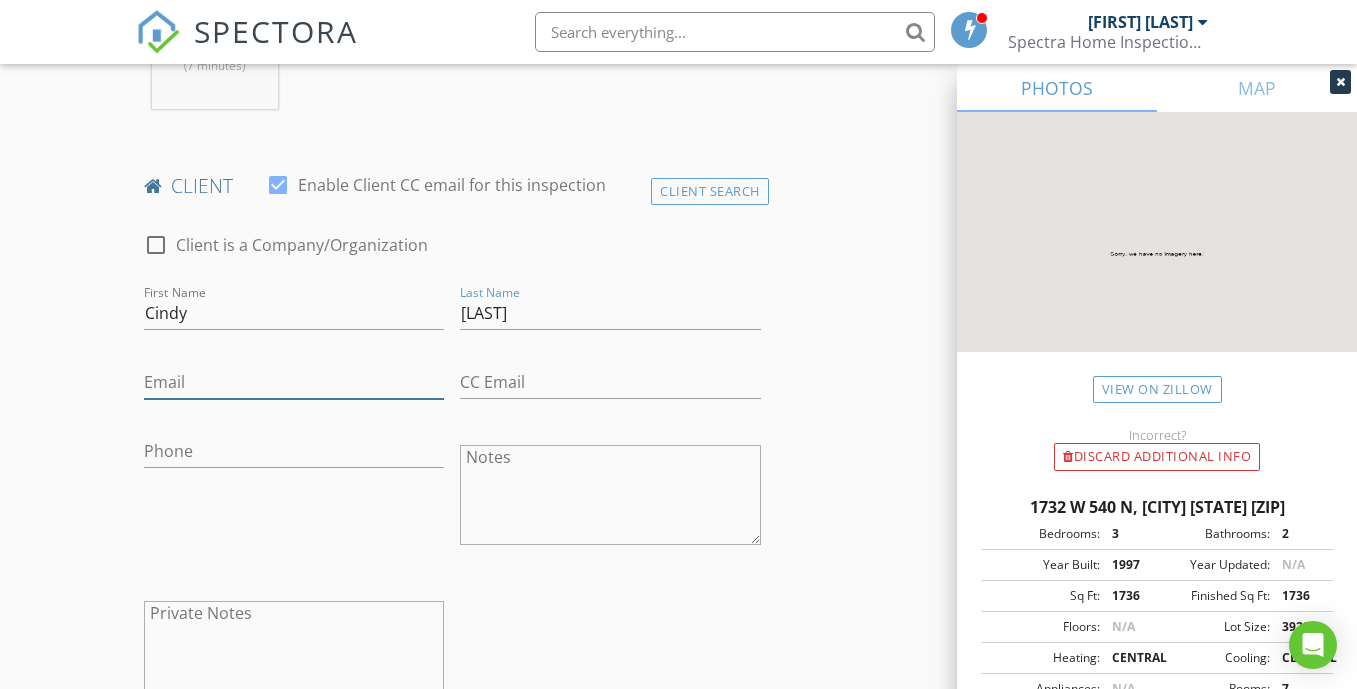 click on "Email" at bounding box center [294, 382] 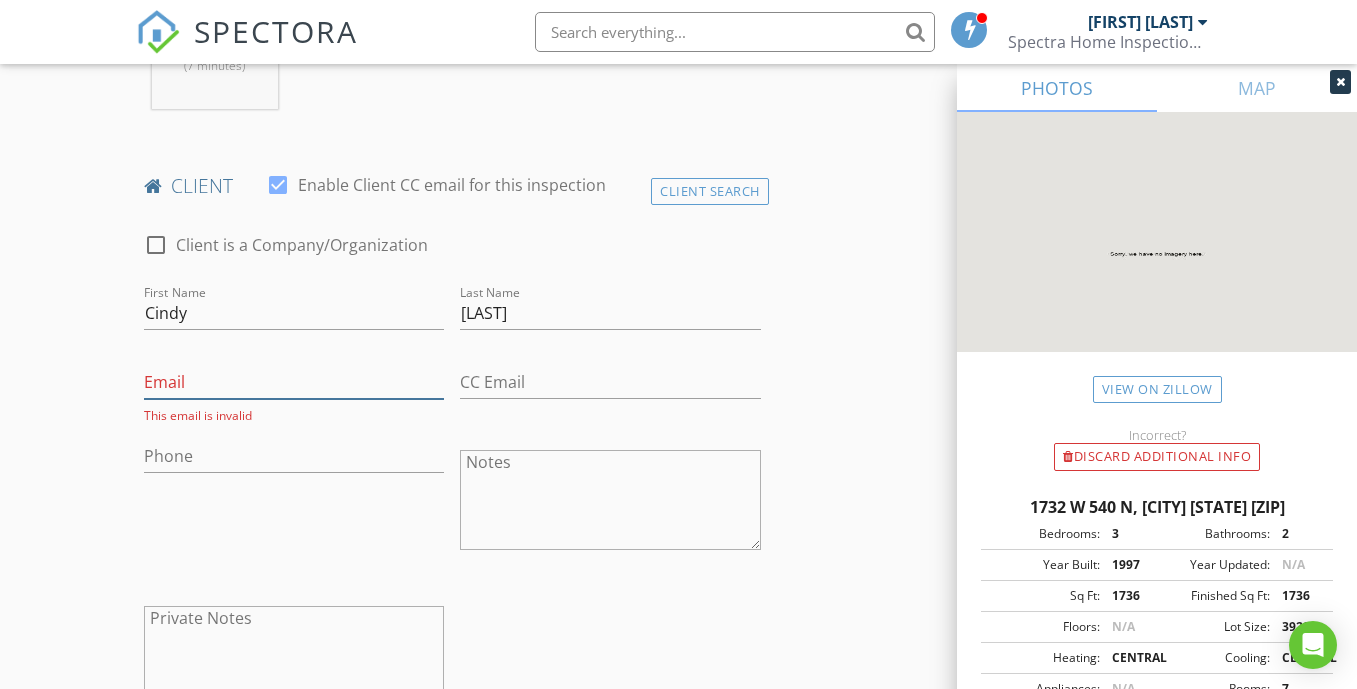 click on "Email" at bounding box center (294, 382) 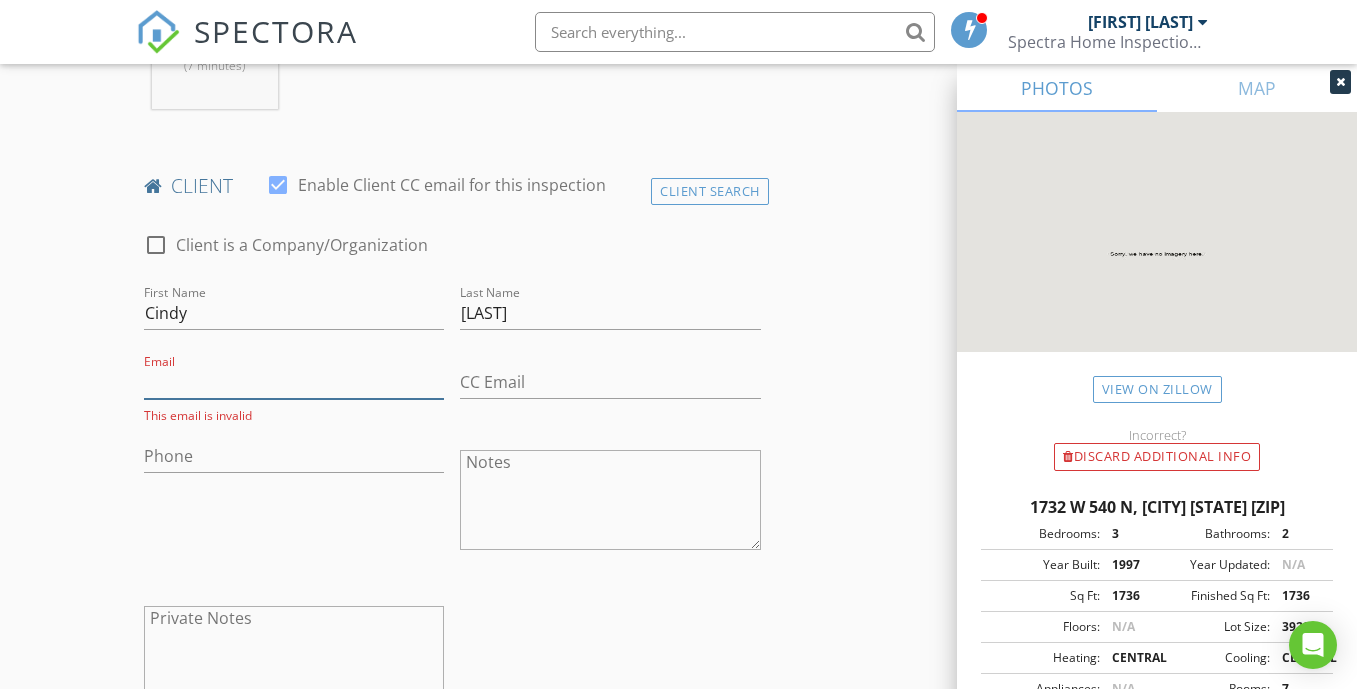 paste on "[EMAIL]" 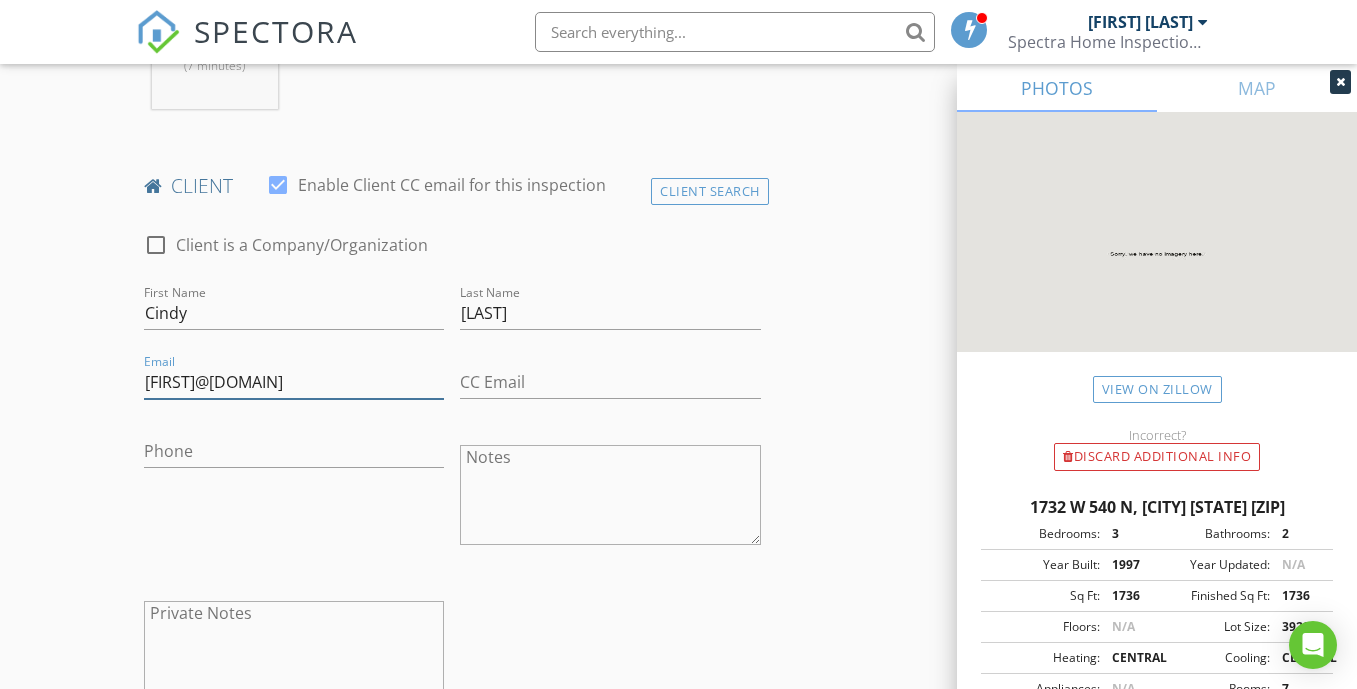 type on "[EMAIL]" 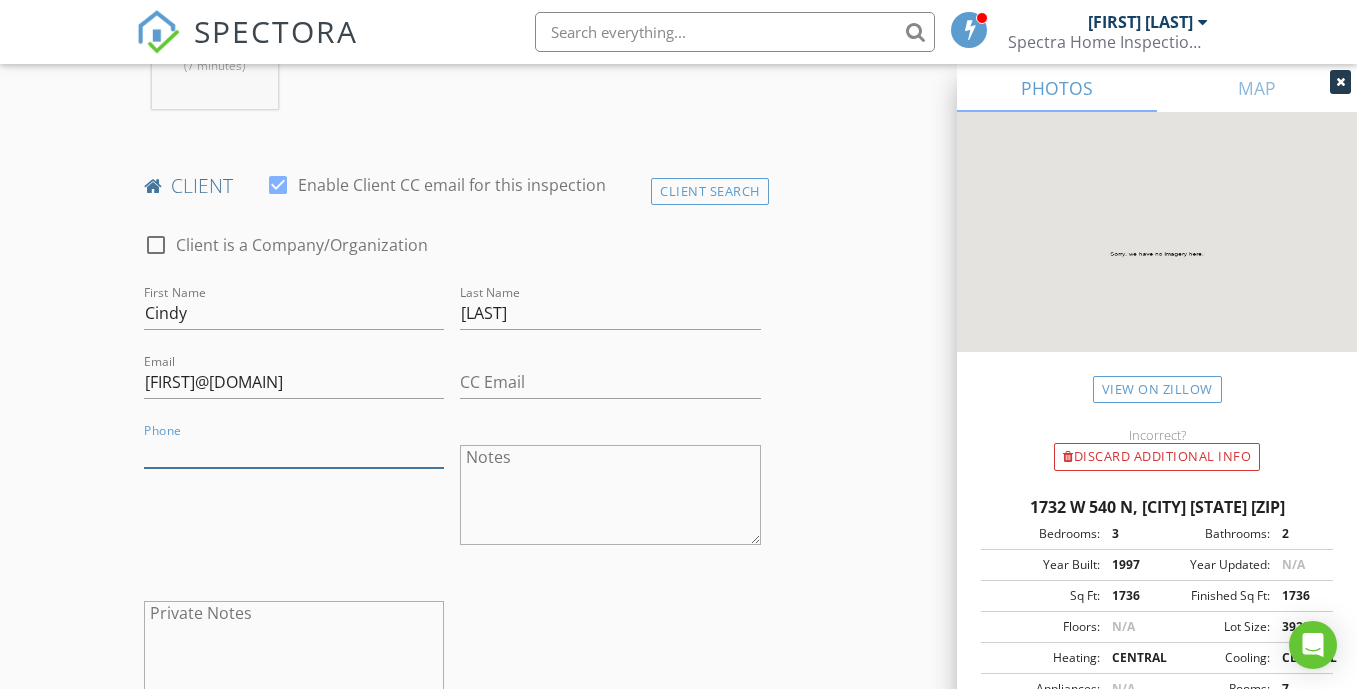 click on "Phone" at bounding box center [294, 451] 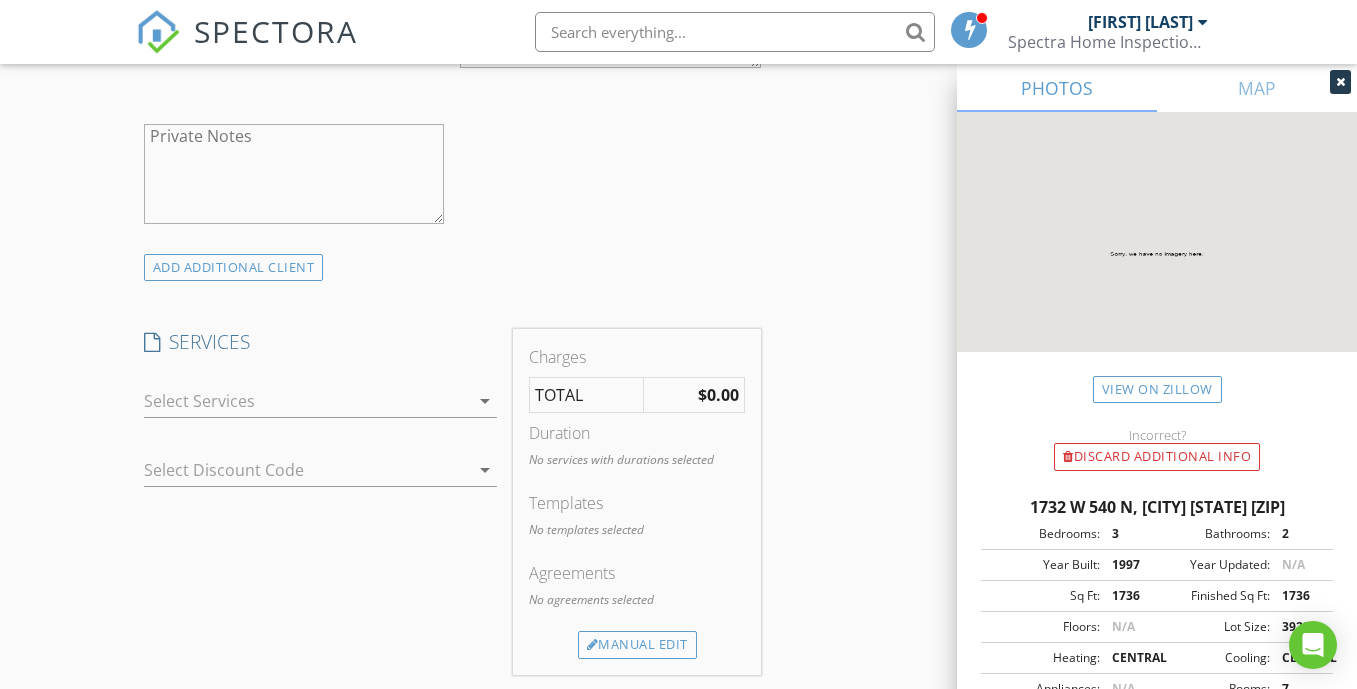 scroll, scrollTop: 1400, scrollLeft: 0, axis: vertical 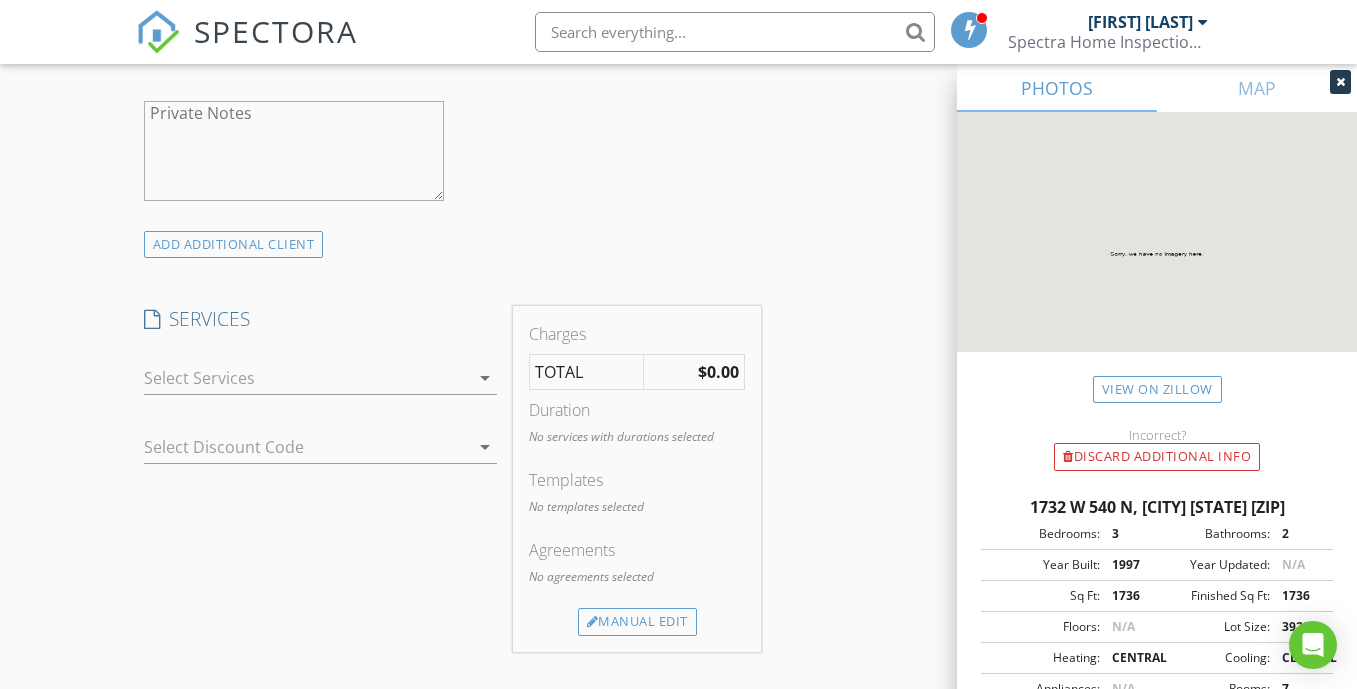 type on "[PHONE]" 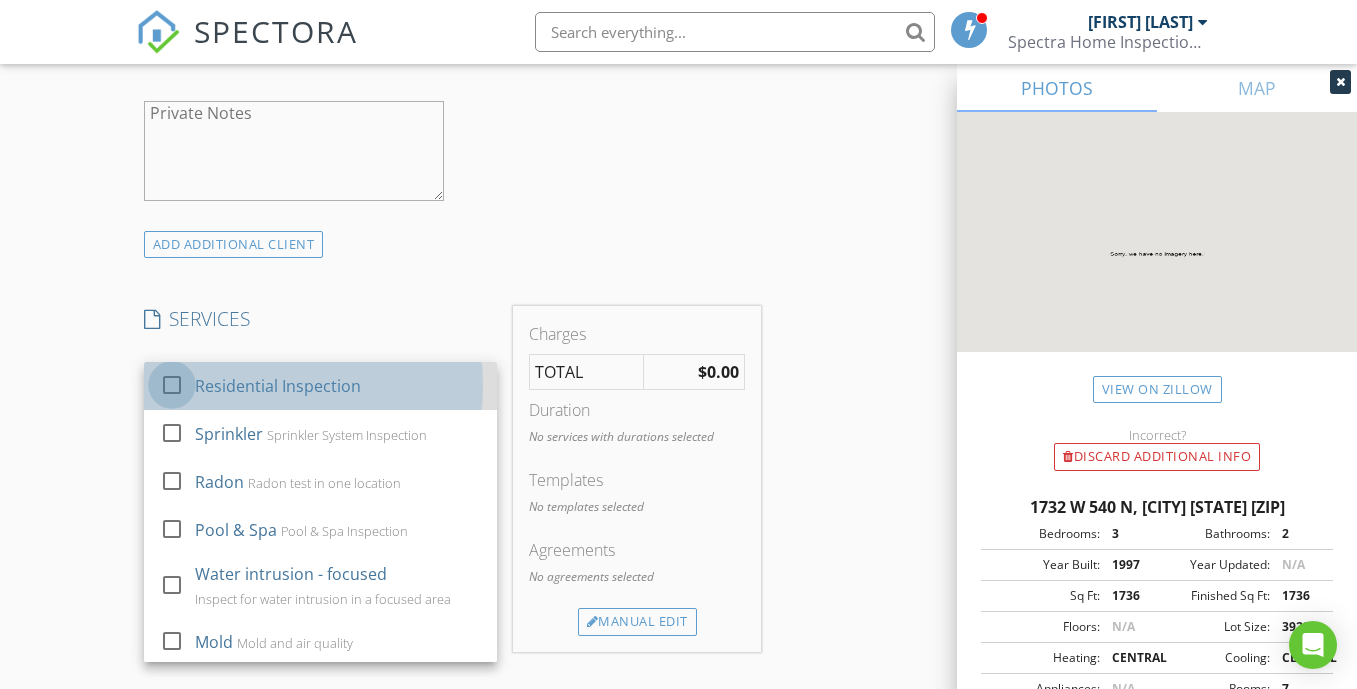 click at bounding box center (172, 385) 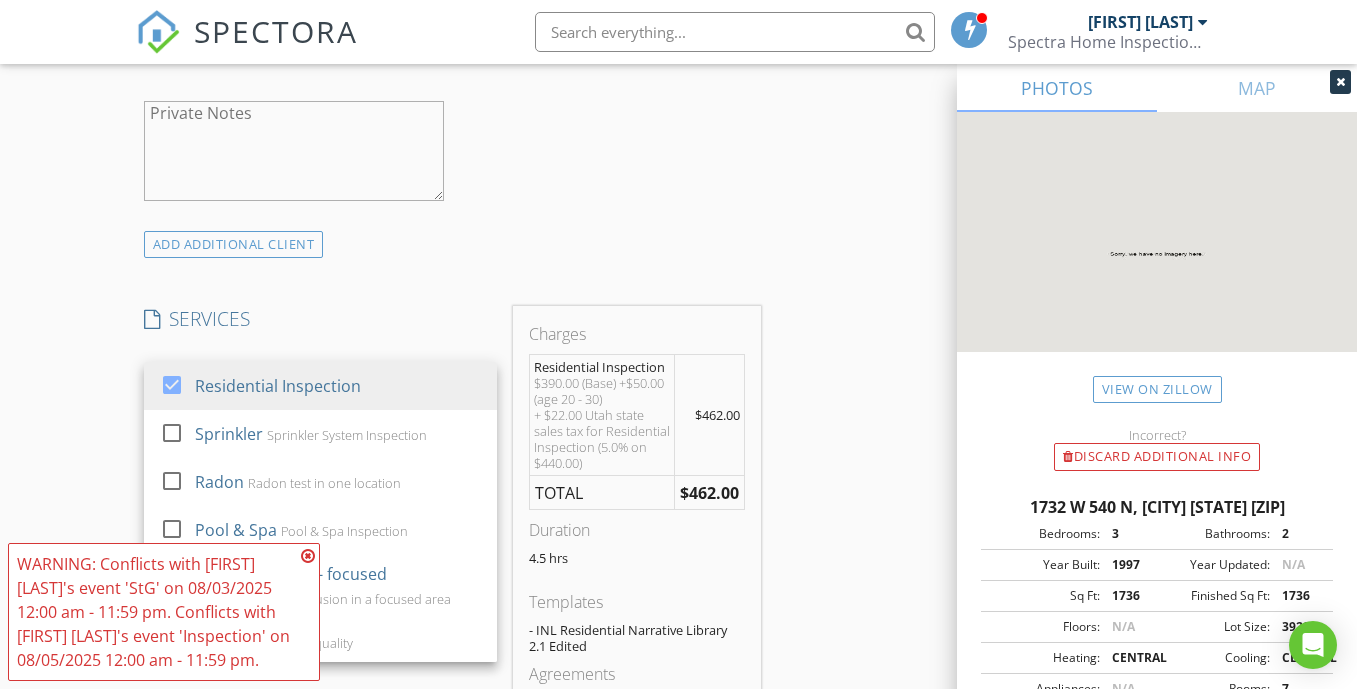 click at bounding box center [308, 556] 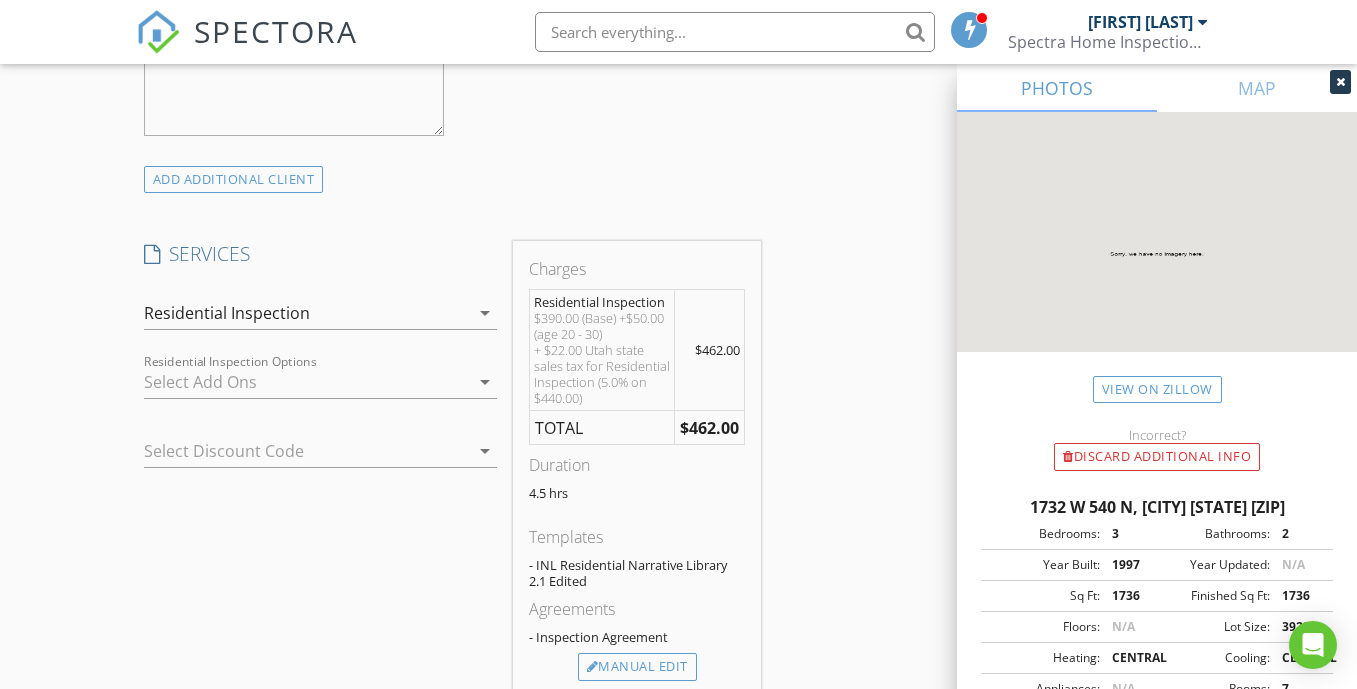 scroll, scrollTop: 1500, scrollLeft: 0, axis: vertical 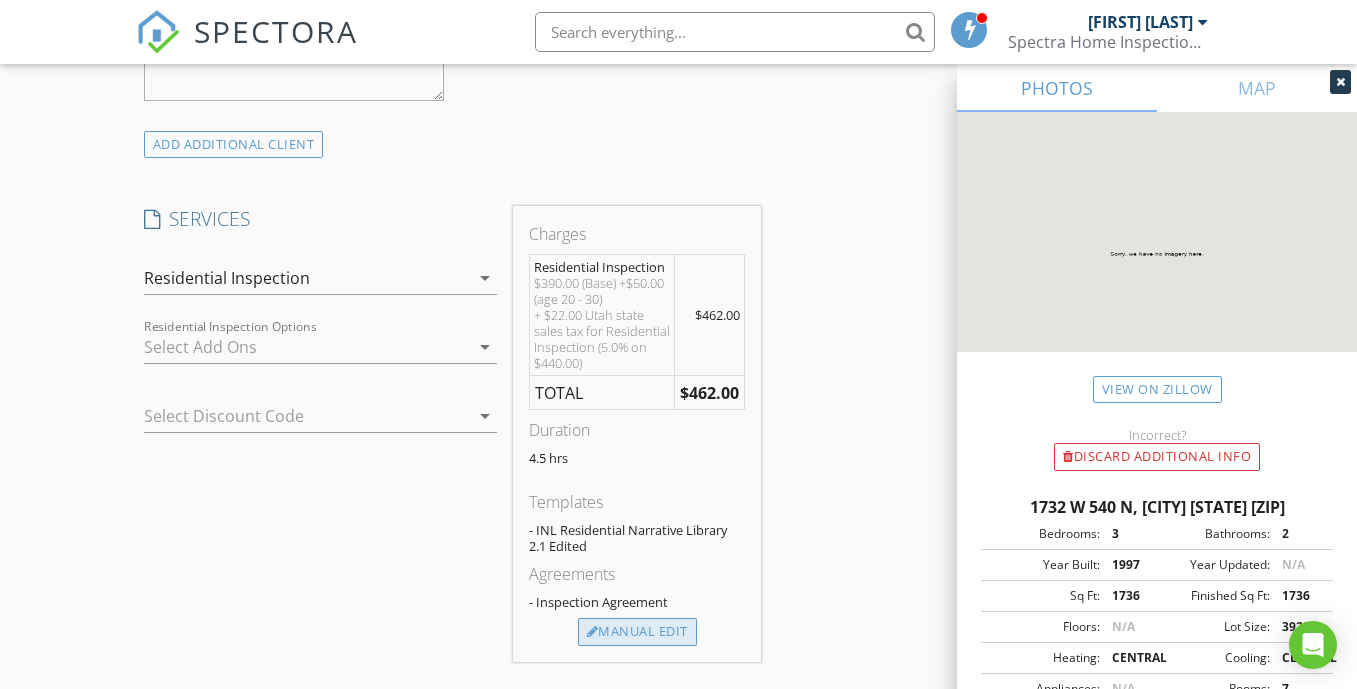 click on "Manual Edit" at bounding box center (637, 632) 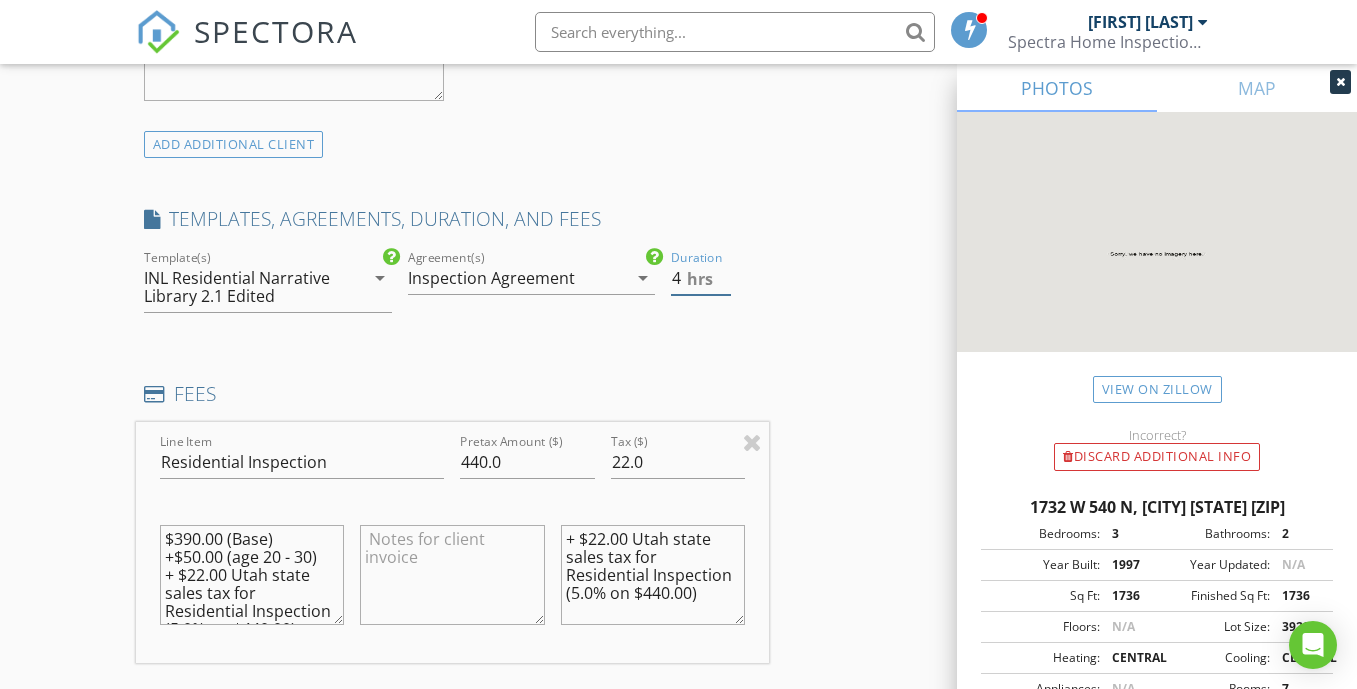 type on "4" 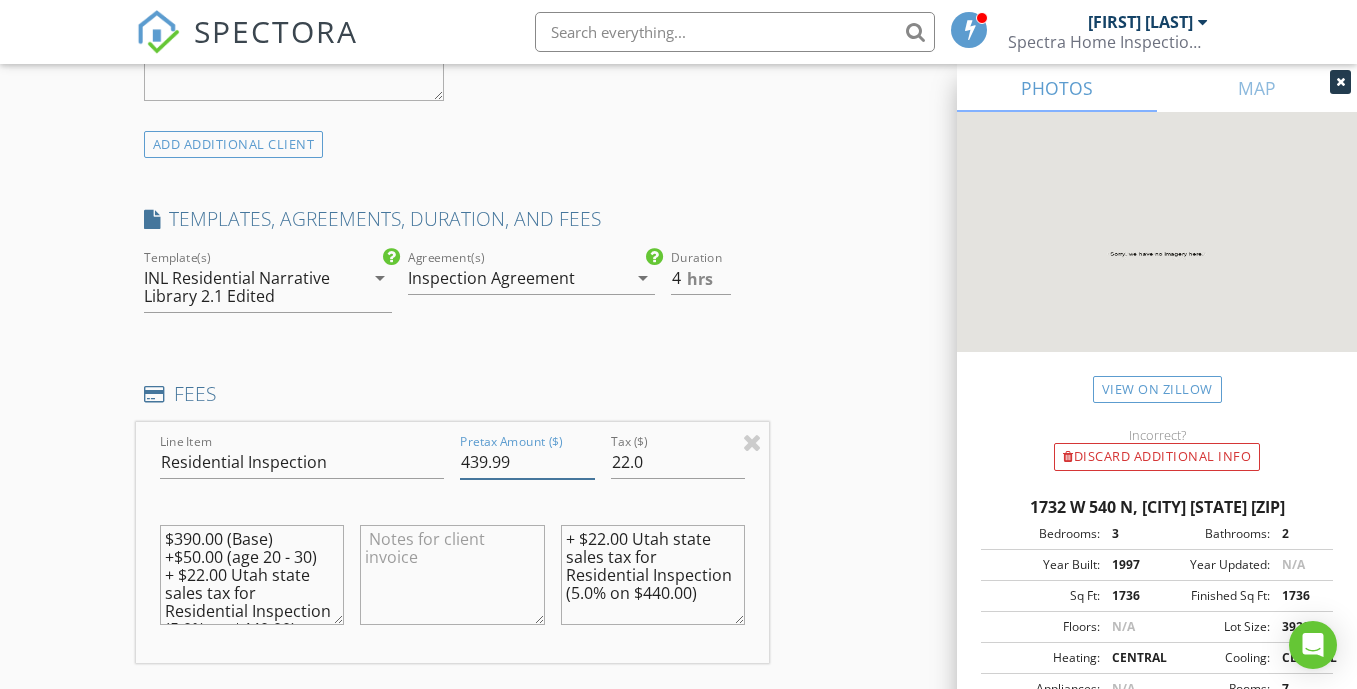 click on "439.99" at bounding box center [527, 462] 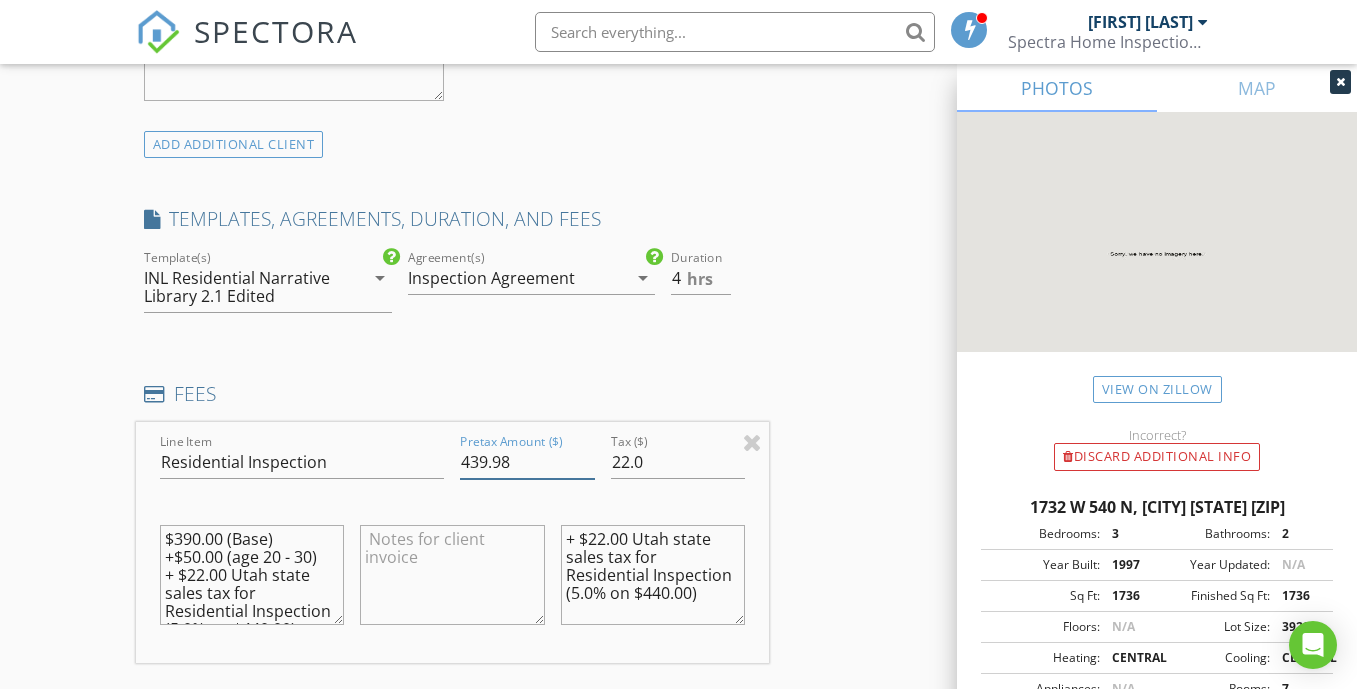 click on "439.98" at bounding box center [527, 462] 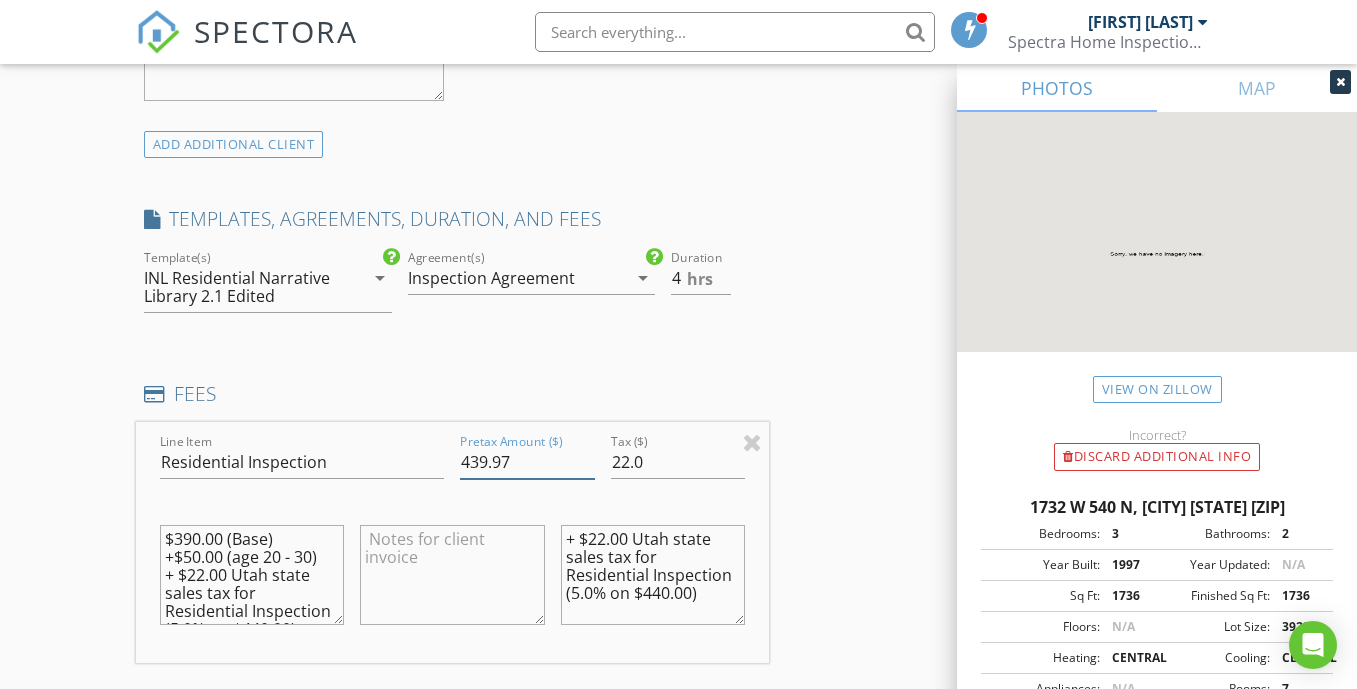 click on "439.97" at bounding box center (527, 462) 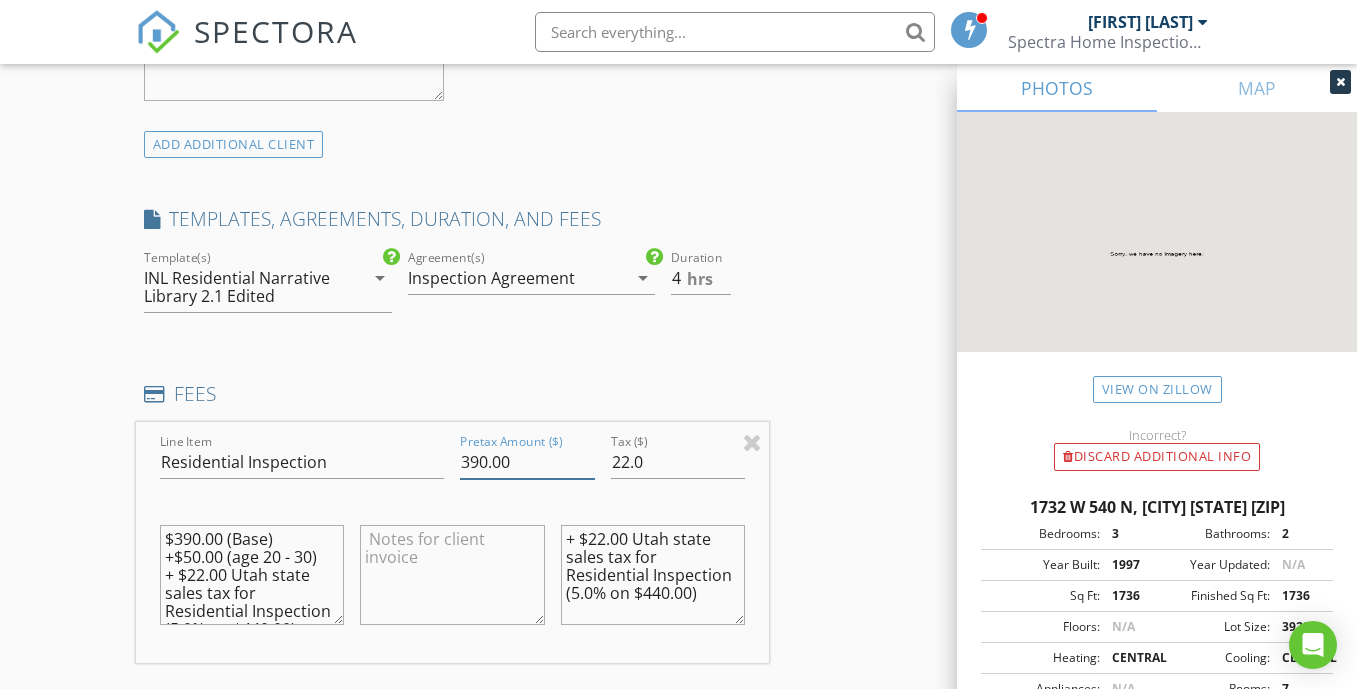 type on "390.00" 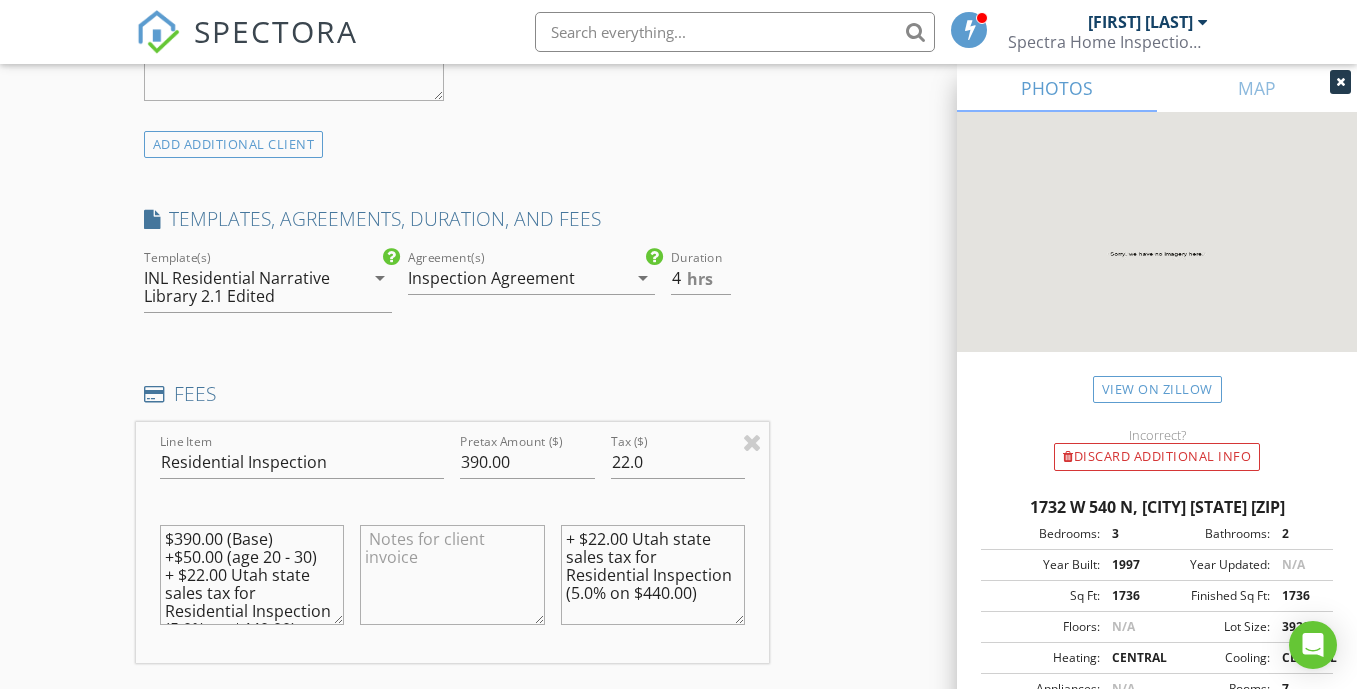 click on "+ $22.00 Utah state sales tax for Residential Inspection (5.0% on $440.00)" at bounding box center (653, 579) 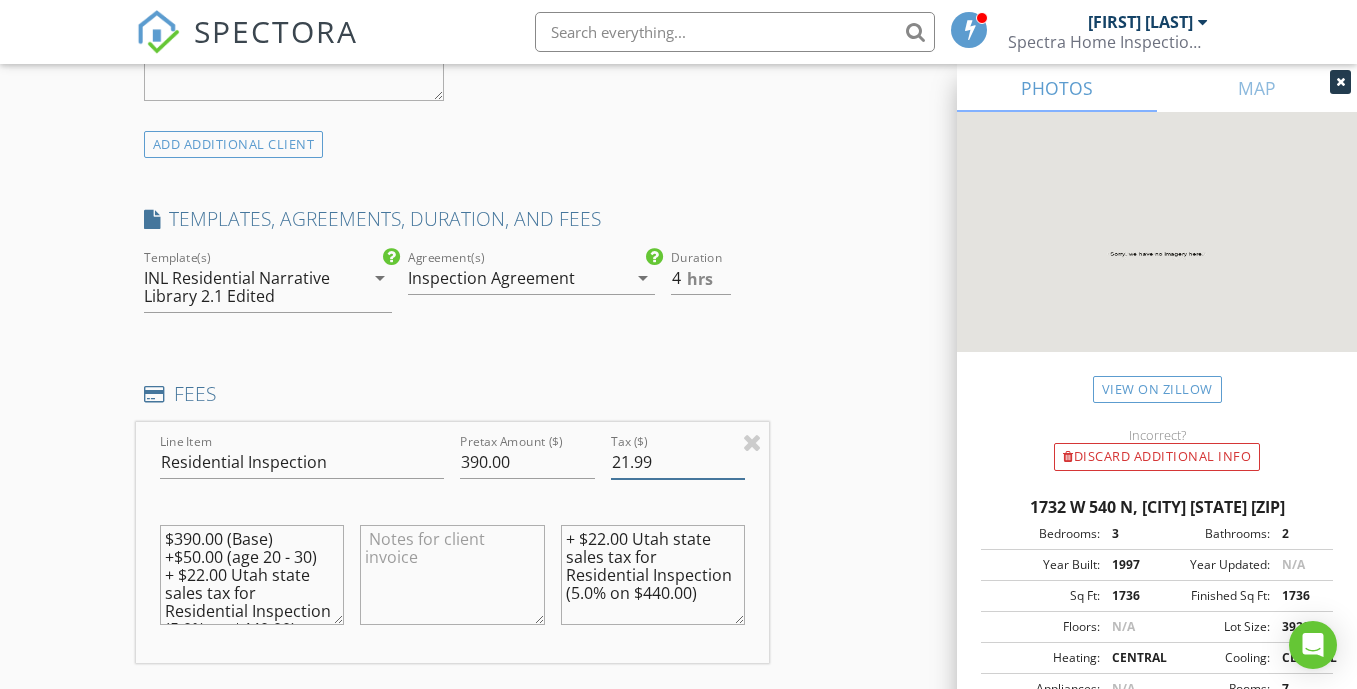 click on "21.99" at bounding box center (678, 462) 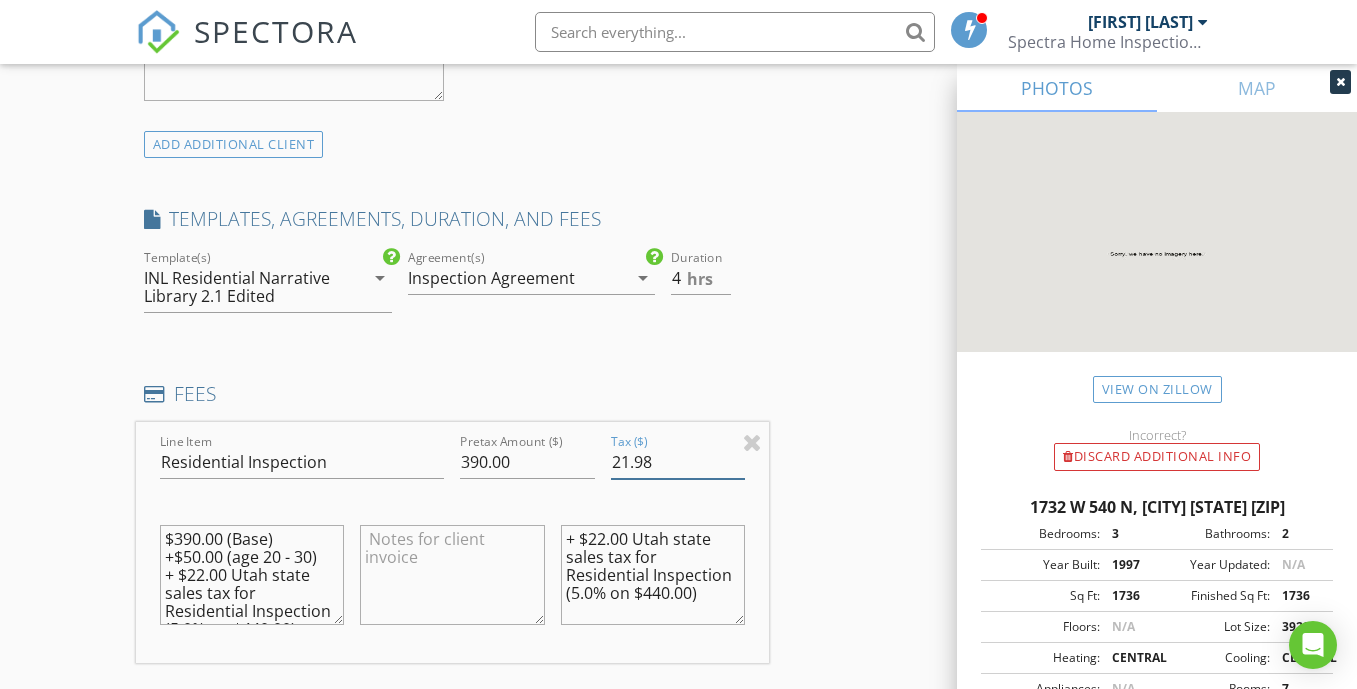 click on "21.98" at bounding box center [678, 462] 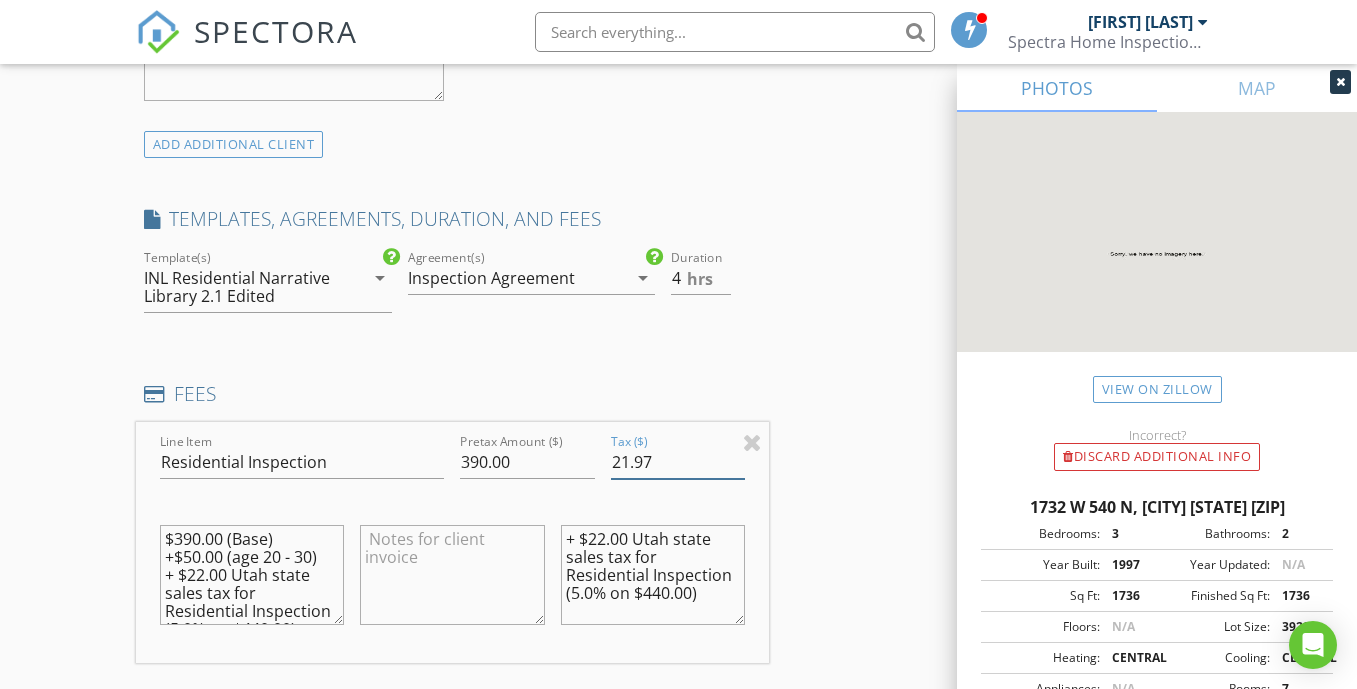 click on "21.97" at bounding box center (678, 462) 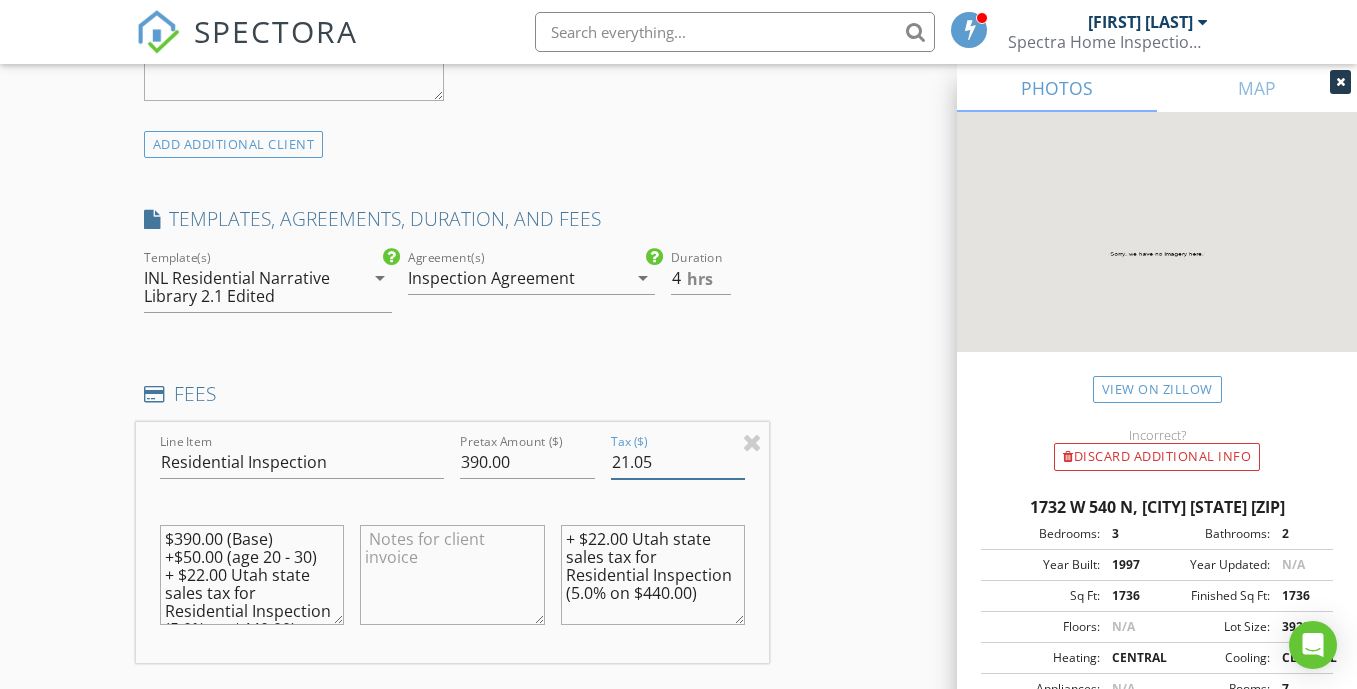 click on "21.05" at bounding box center [678, 462] 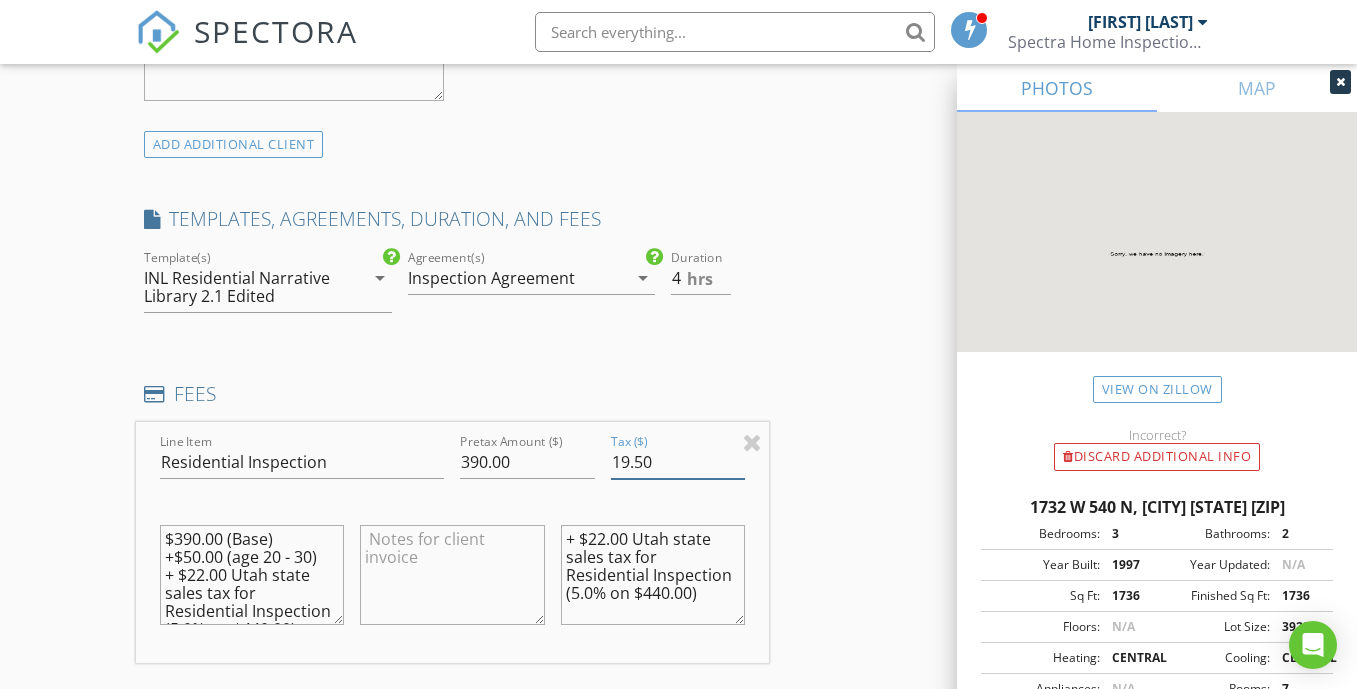 type on "19.50" 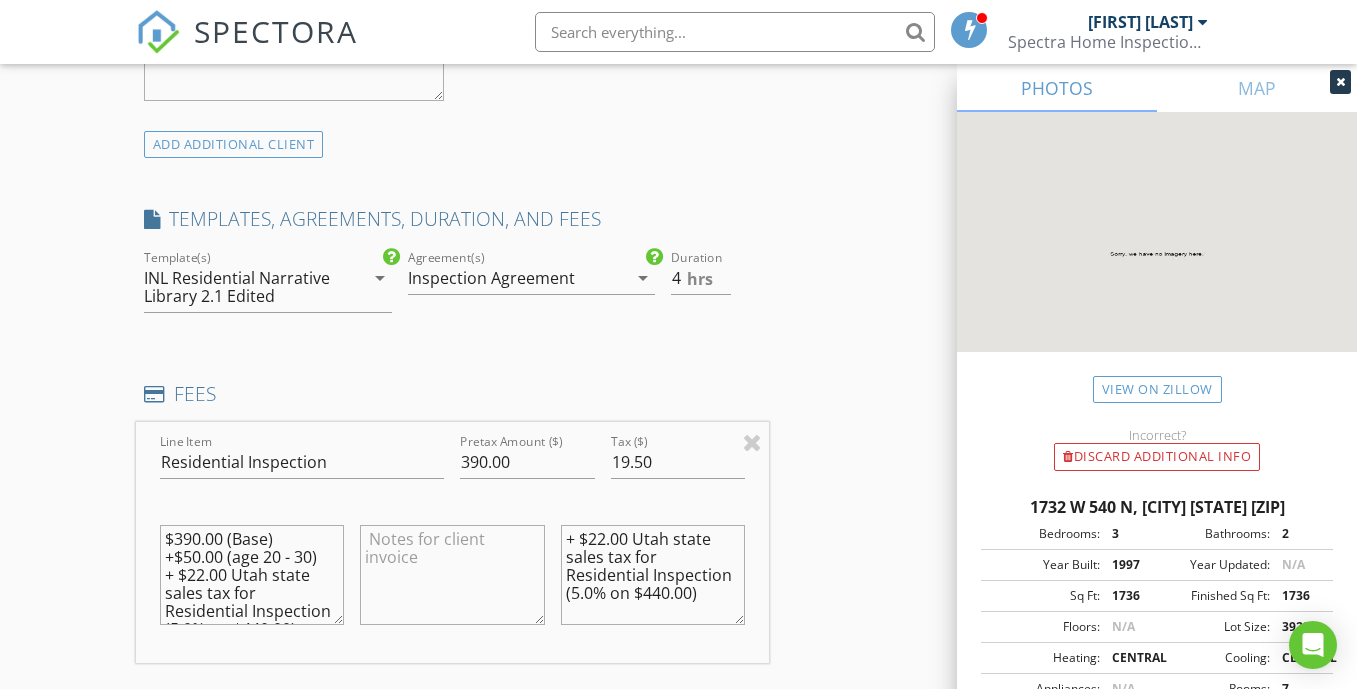 drag, startPoint x: 320, startPoint y: 556, endPoint x: 150, endPoint y: 554, distance: 170.01176 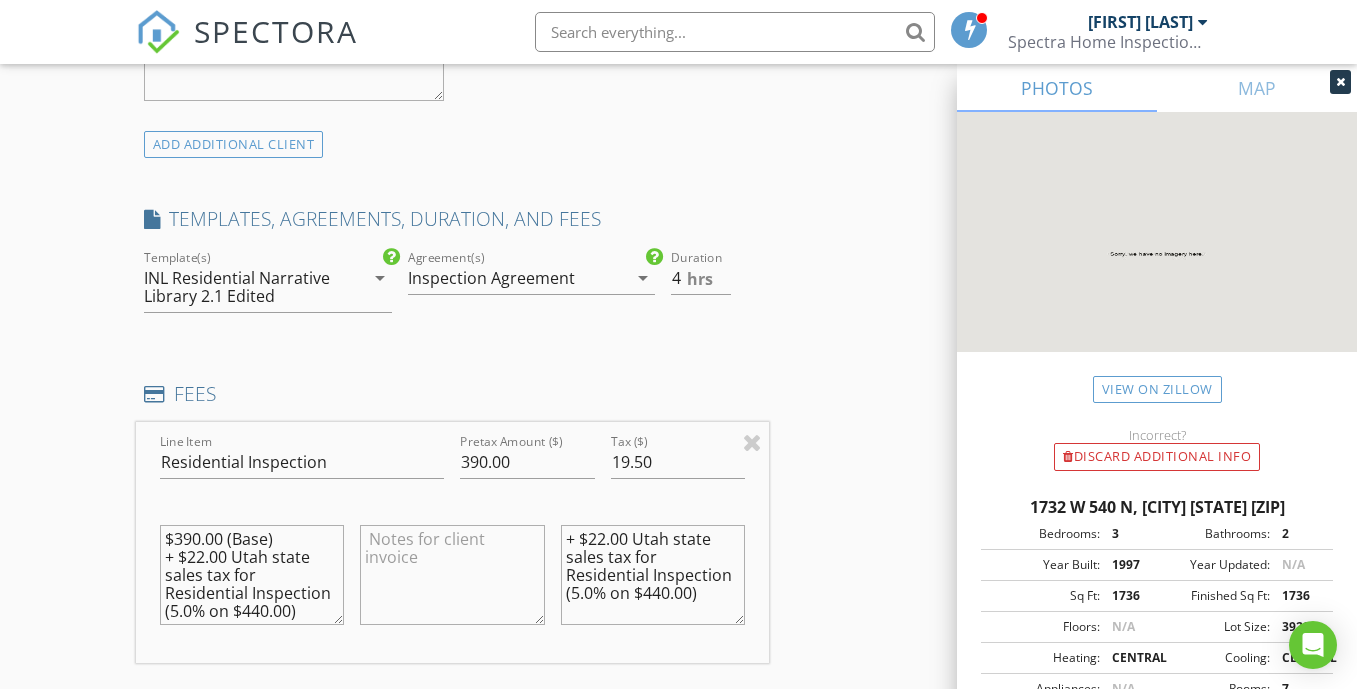 click on "$390.00 (Base)
+ $22.00 Utah state sales tax for Residential Inspection (5.0% on $440.00)" at bounding box center (252, 575) 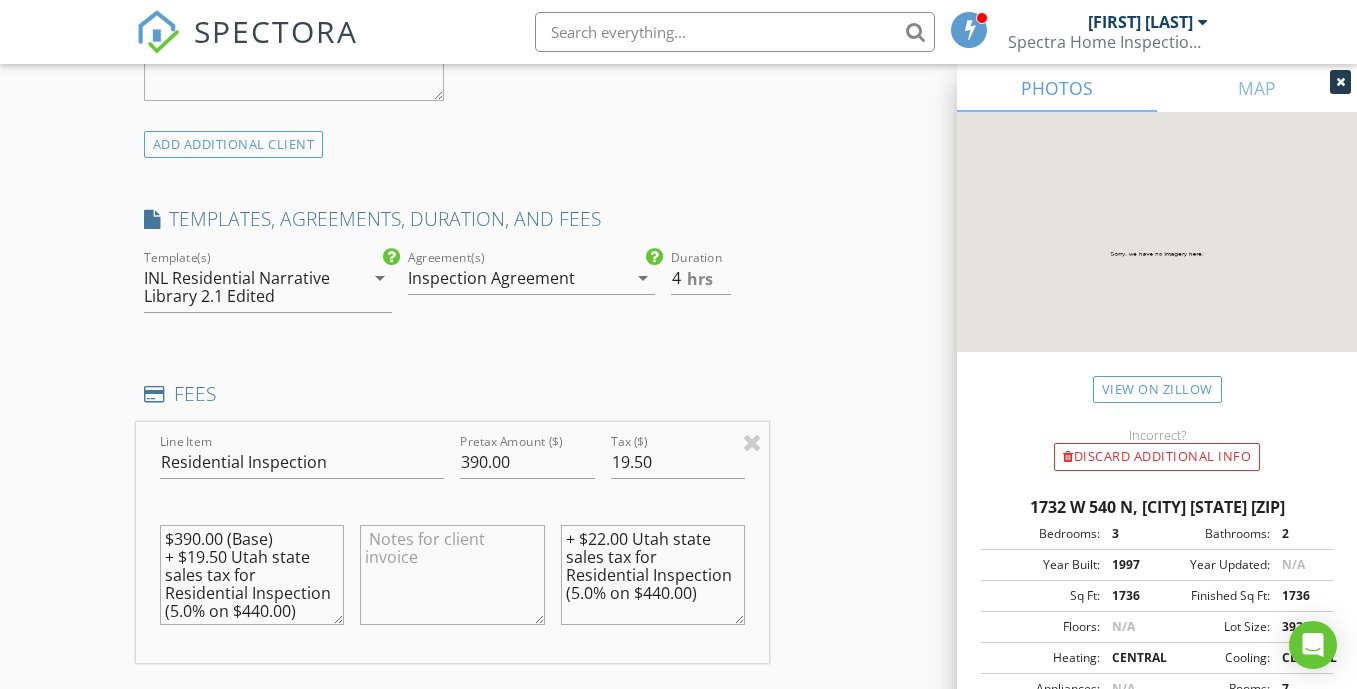 scroll, scrollTop: 36, scrollLeft: 0, axis: vertical 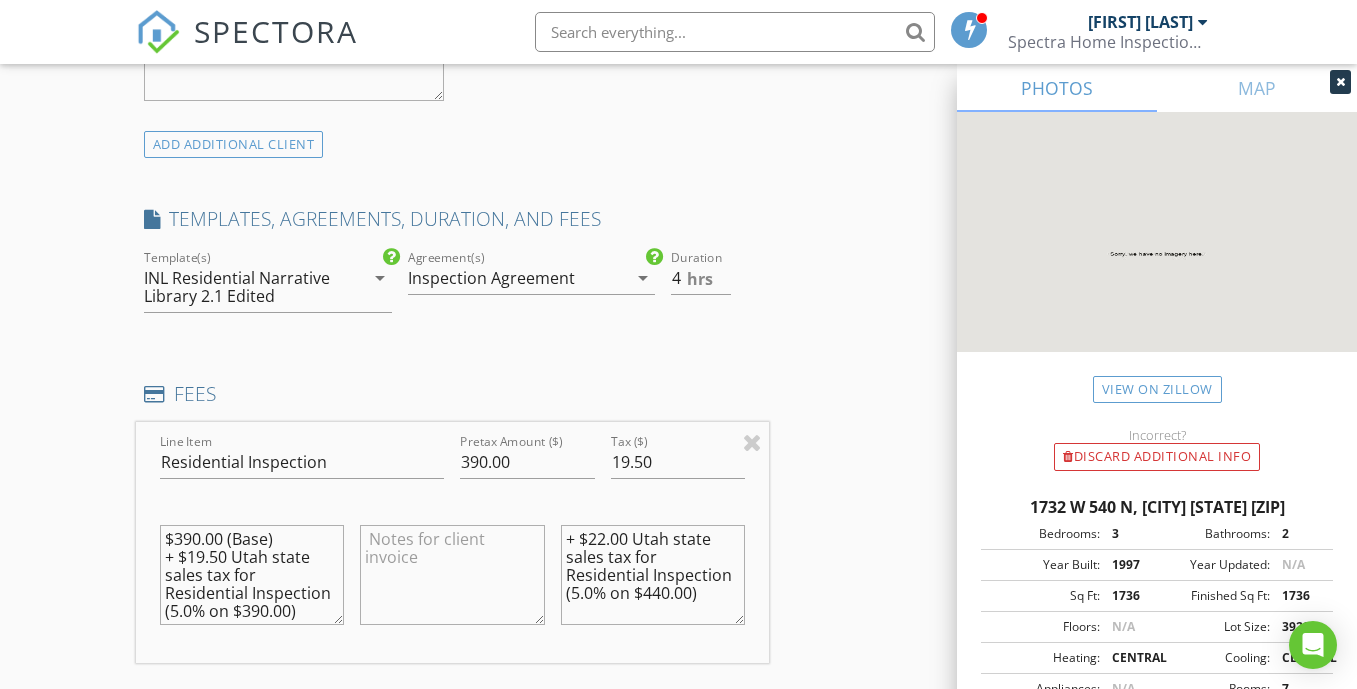 type on "$[PRICE] (Base)
+ $[PRICE] Utah state sales tax for Residential Inspection ([PERCENTAGE]% on $[PRICE])" 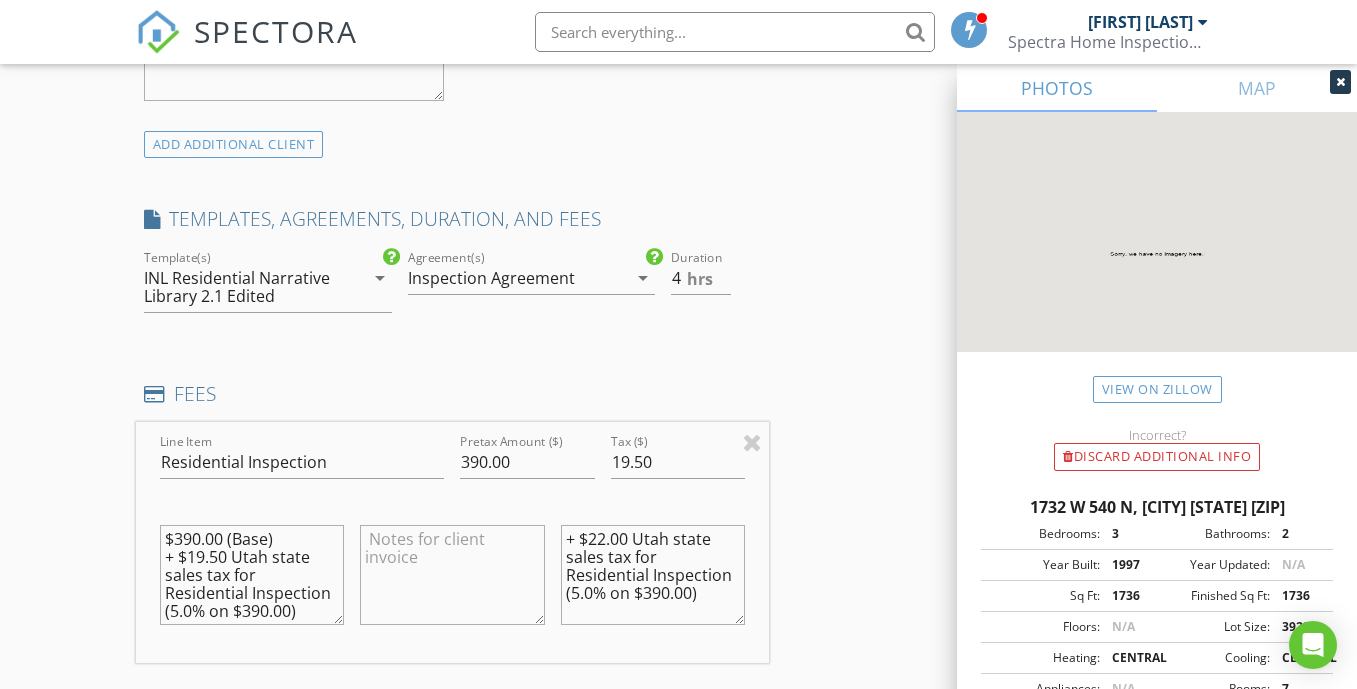 scroll, scrollTop: 0, scrollLeft: 0, axis: both 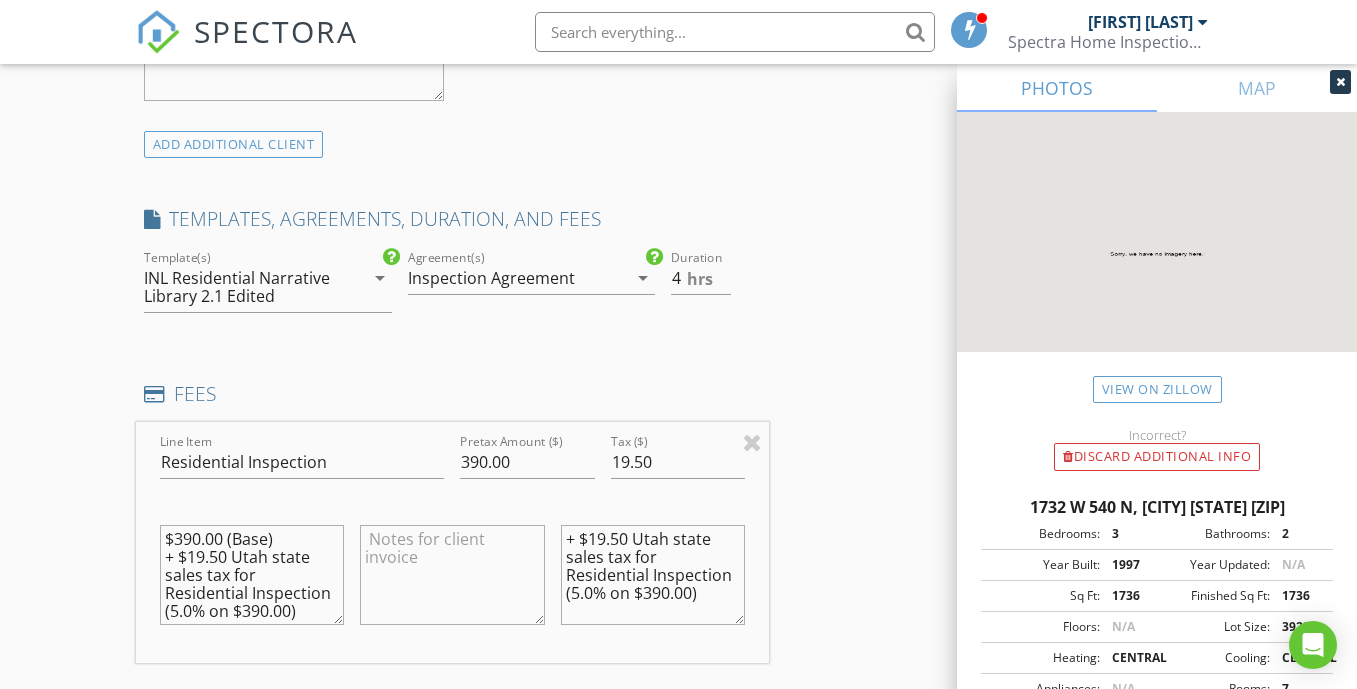 type on "+ $[PRICE] Utah state sales tax for Residential Inspection ([PERCENTAGE]% on $[PRICE])" 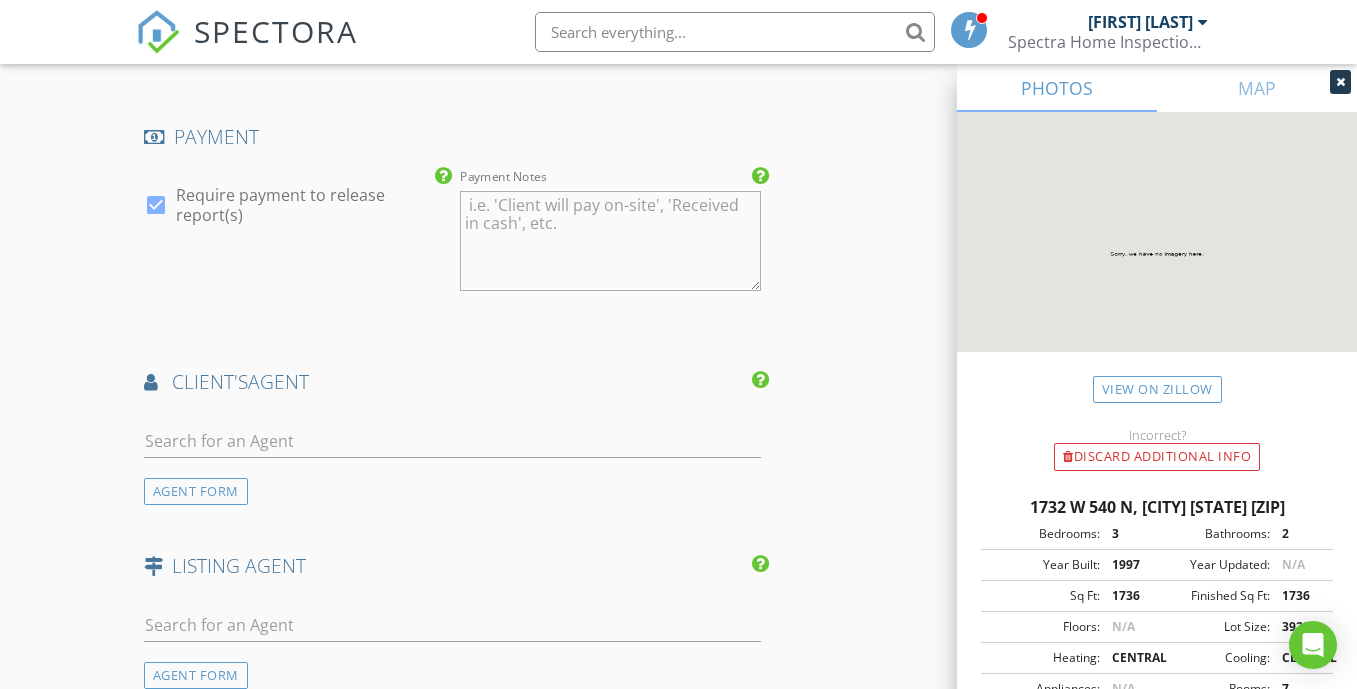 scroll, scrollTop: 2400, scrollLeft: 0, axis: vertical 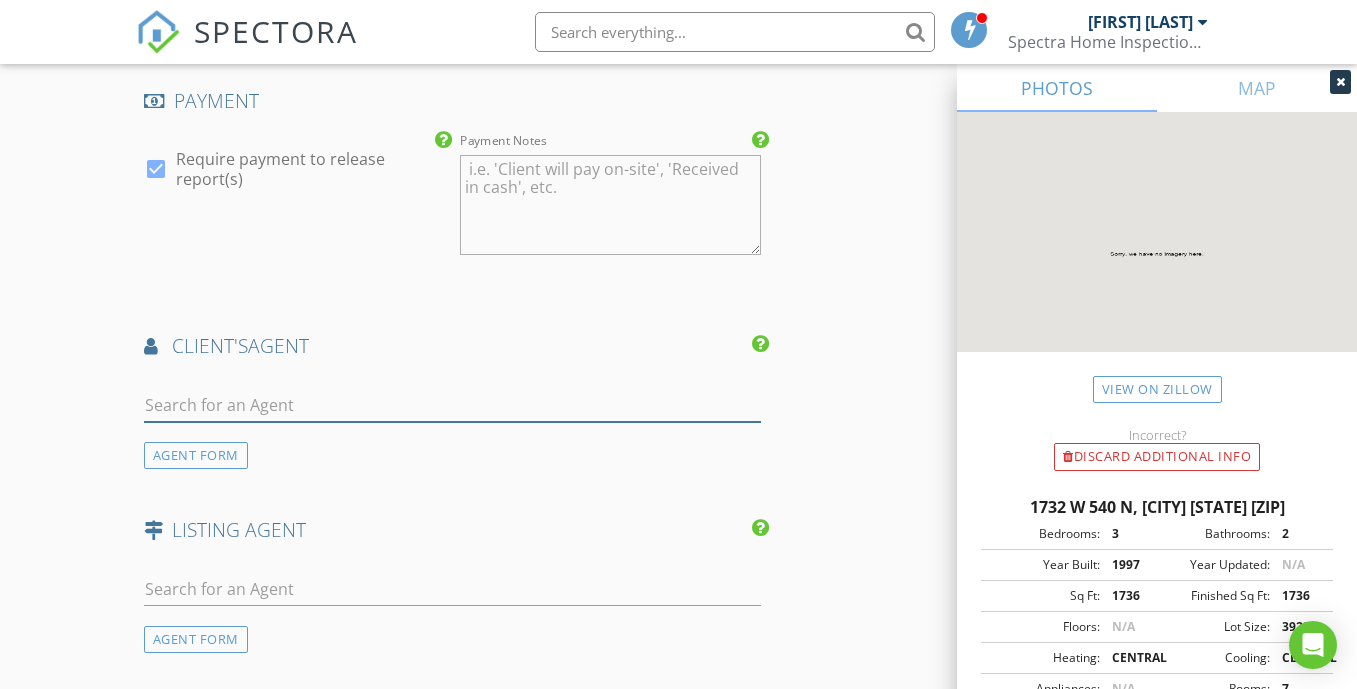 click at bounding box center [452, 405] 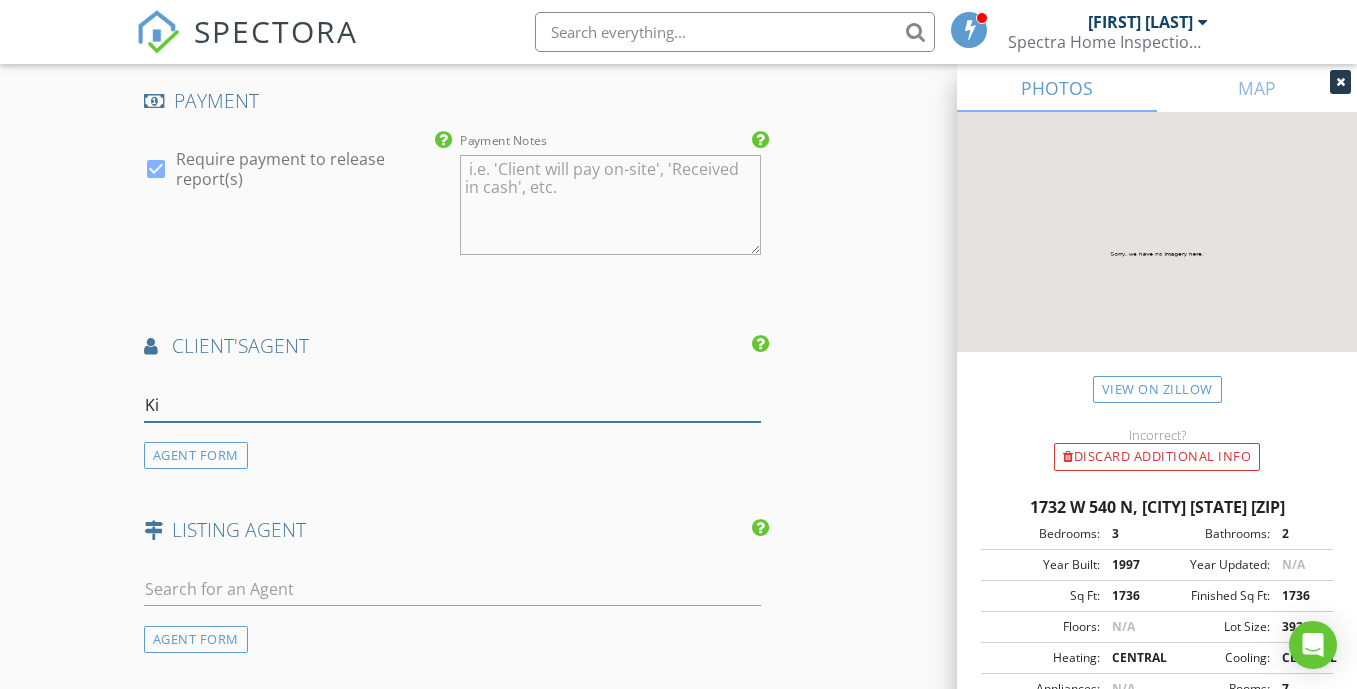 type on "K" 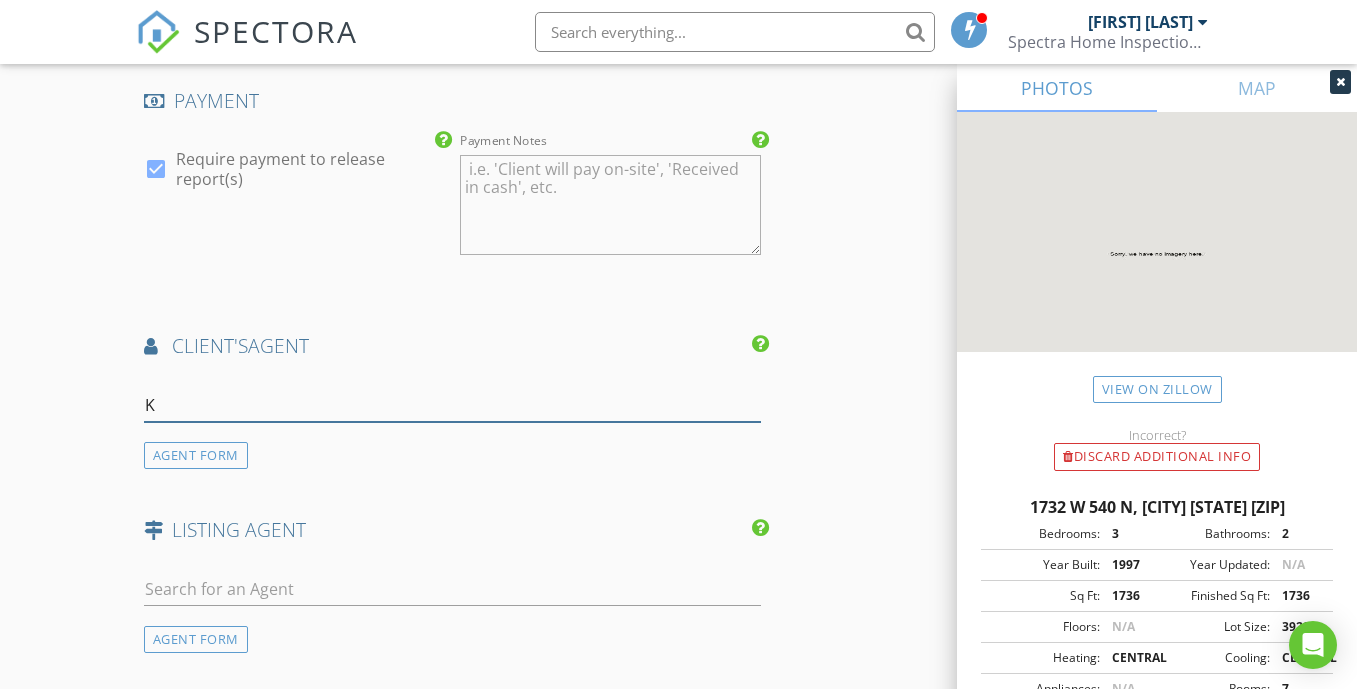 type 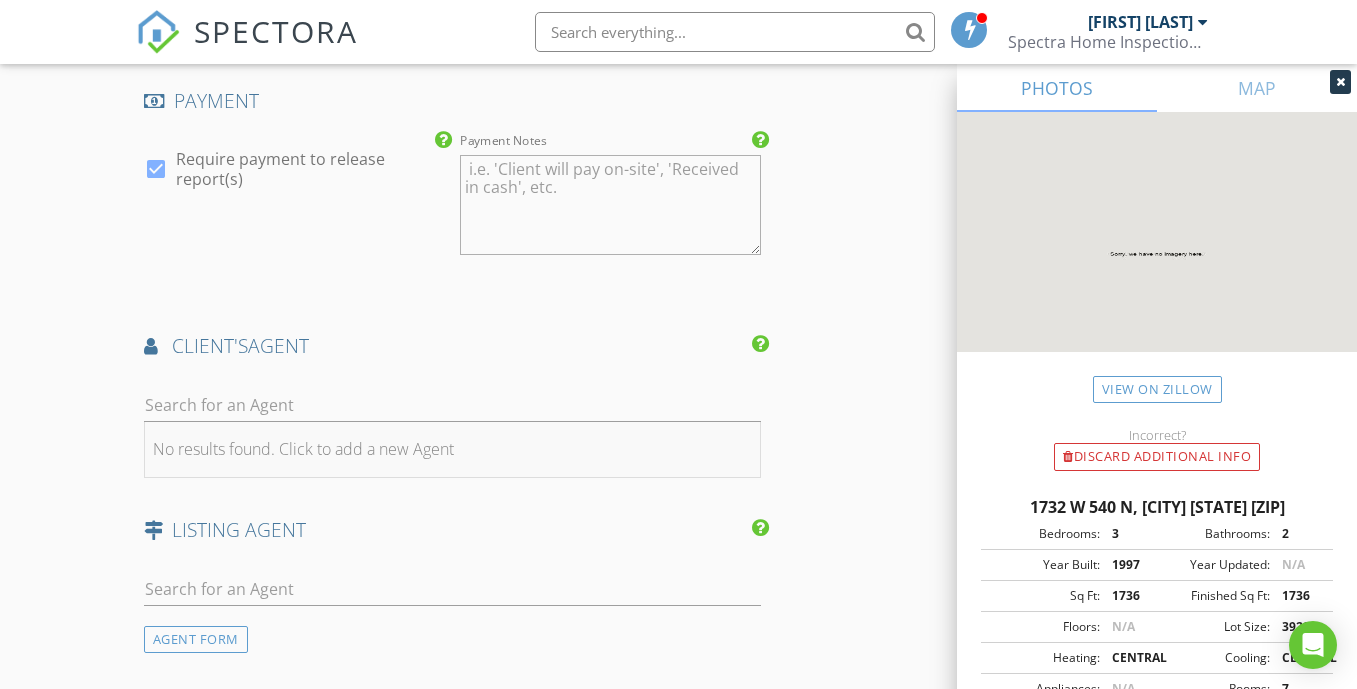 click on "No results found. Click to add a new Agent" at bounding box center [452, 450] 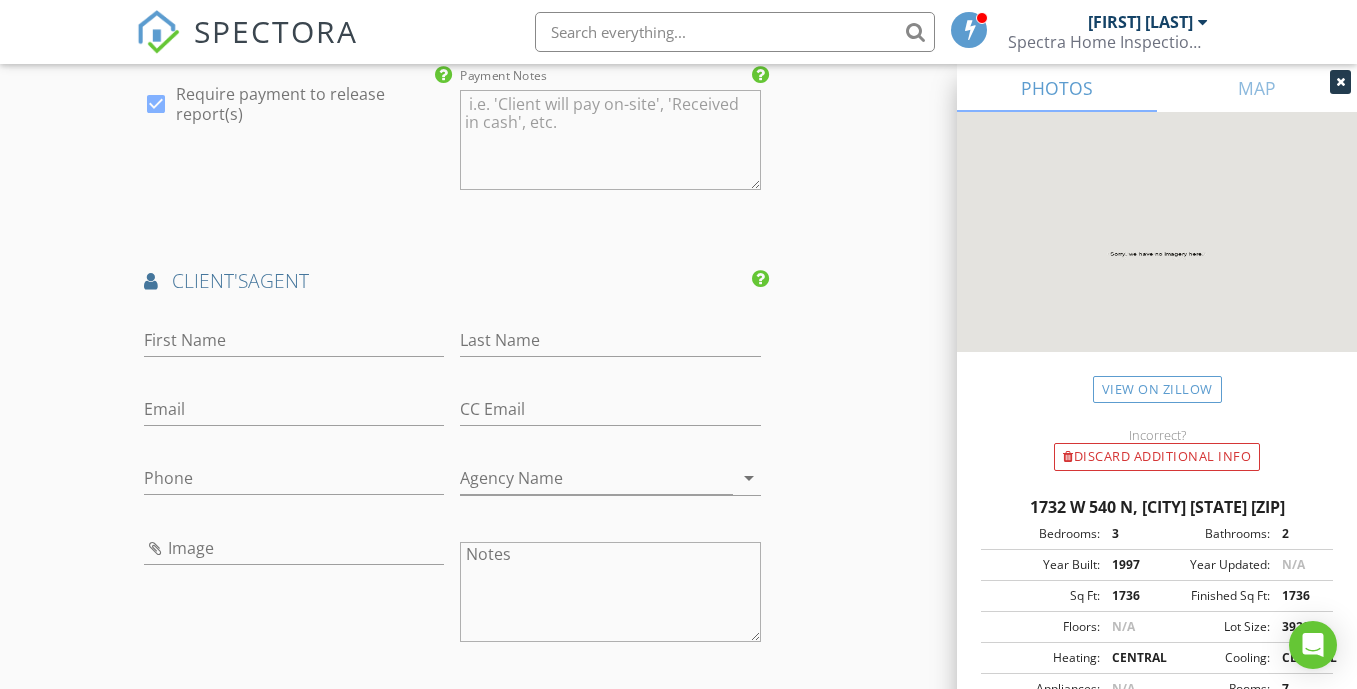 scroll, scrollTop: 2500, scrollLeft: 0, axis: vertical 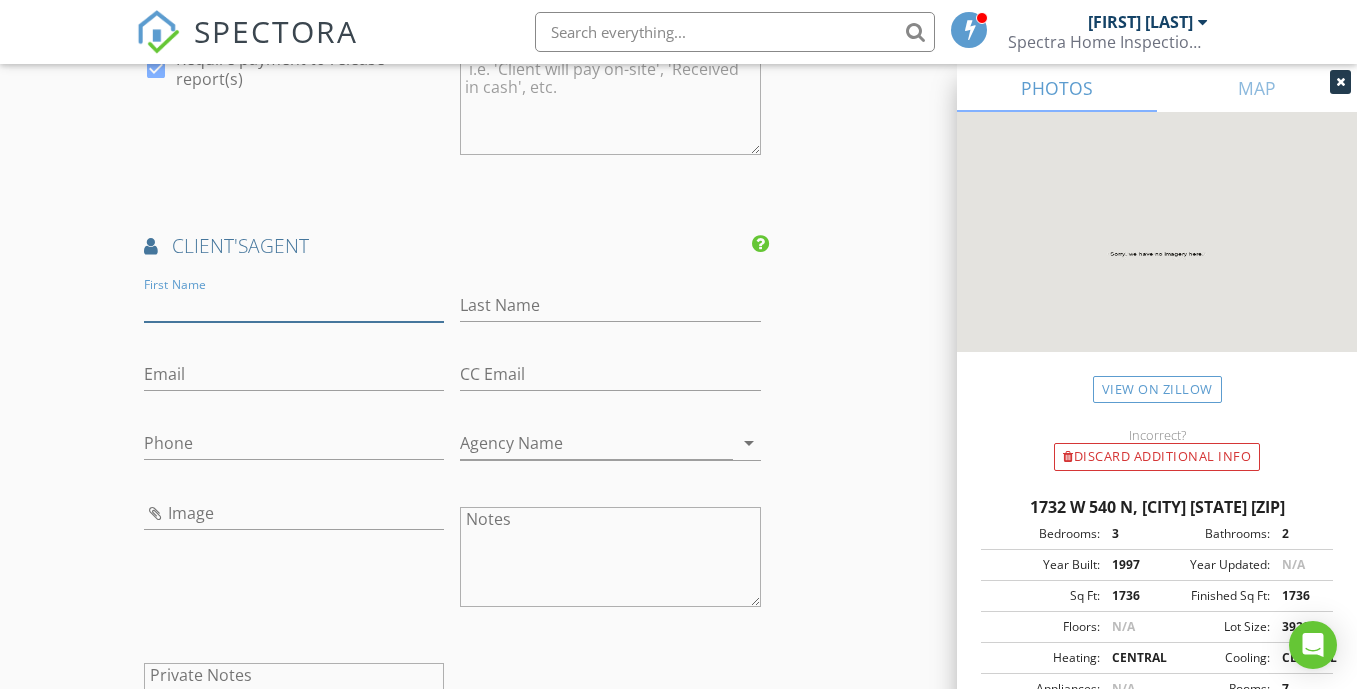 click on "First Name" at bounding box center (294, 305) 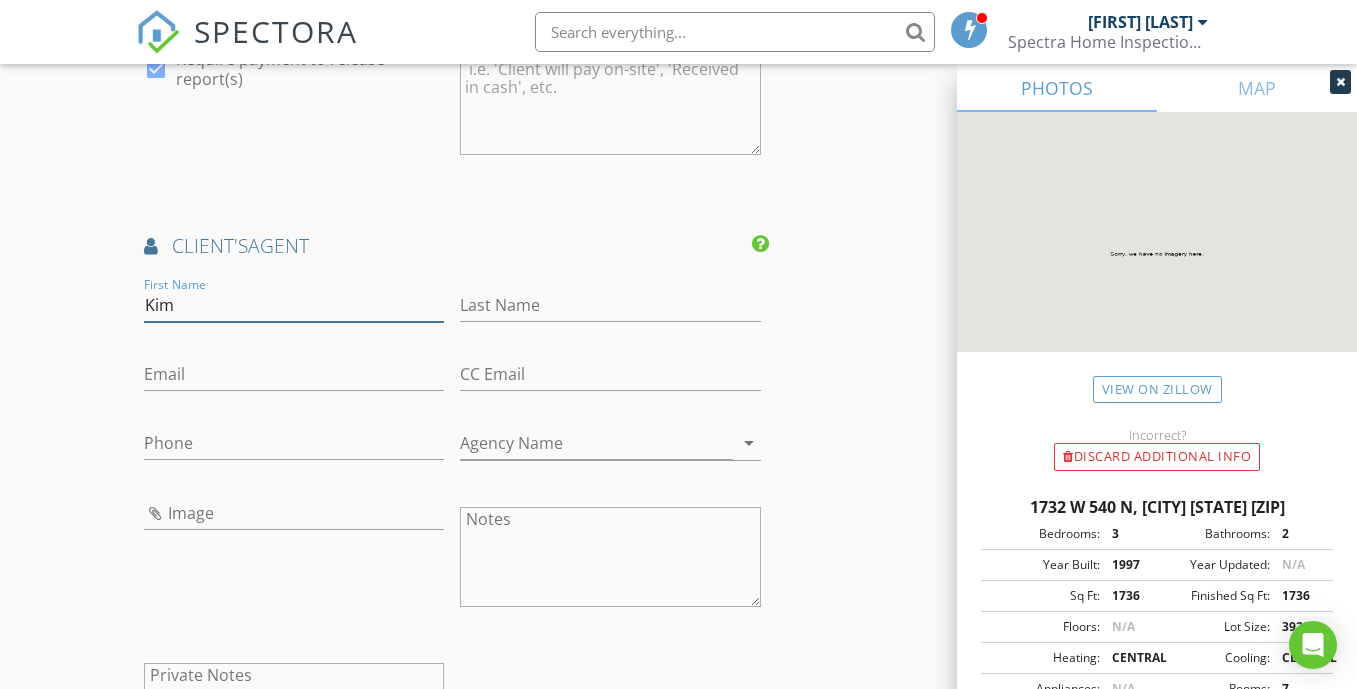 type on "Kim" 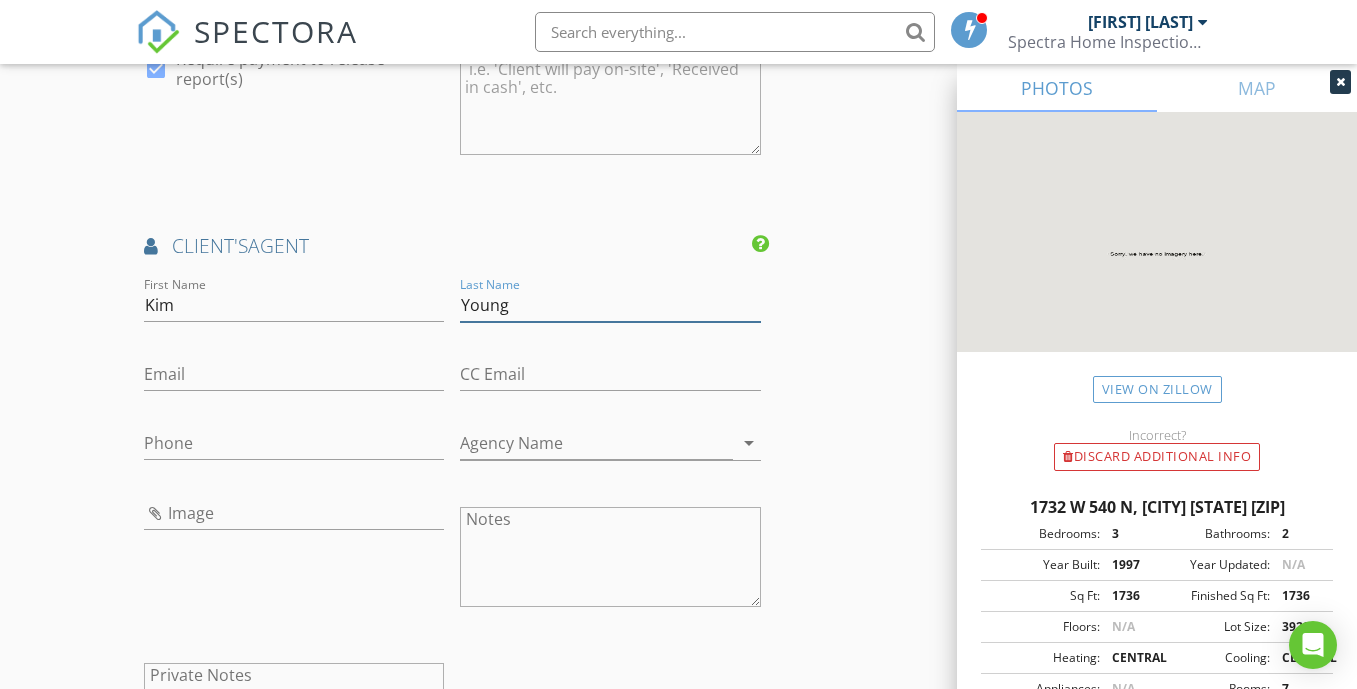 type on "Young" 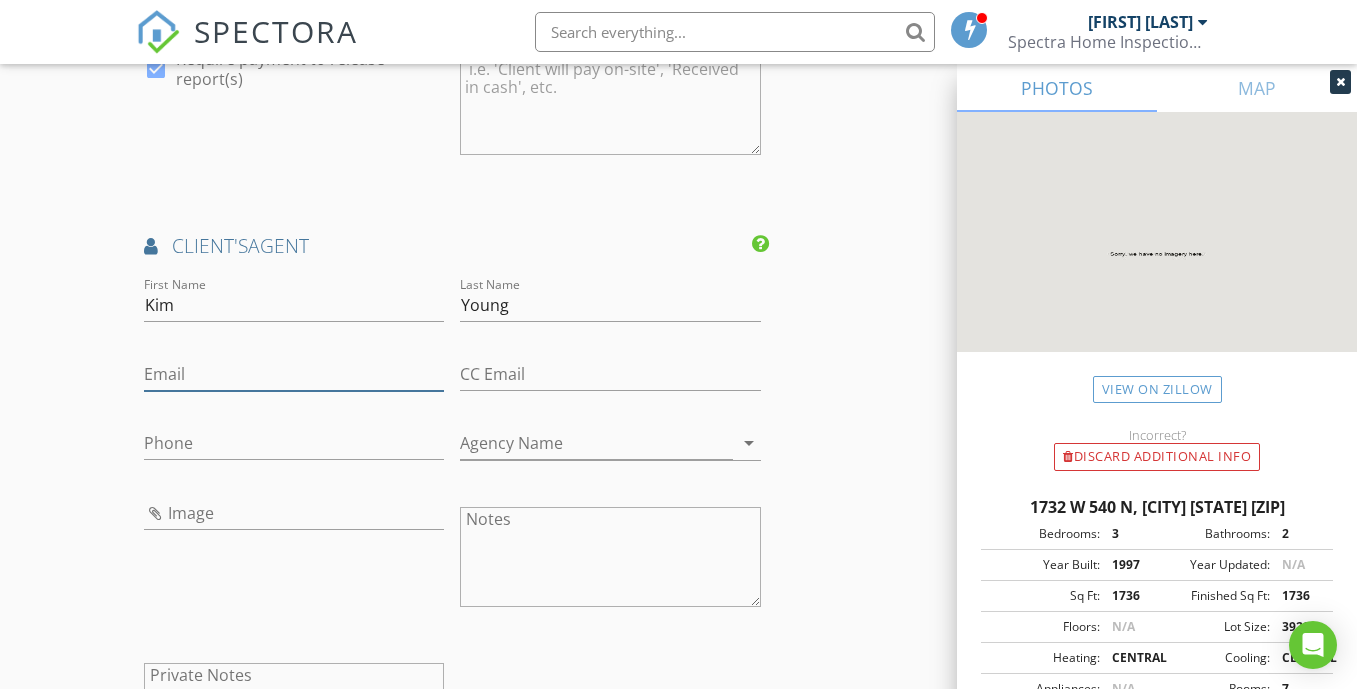 click on "Email" at bounding box center (294, 374) 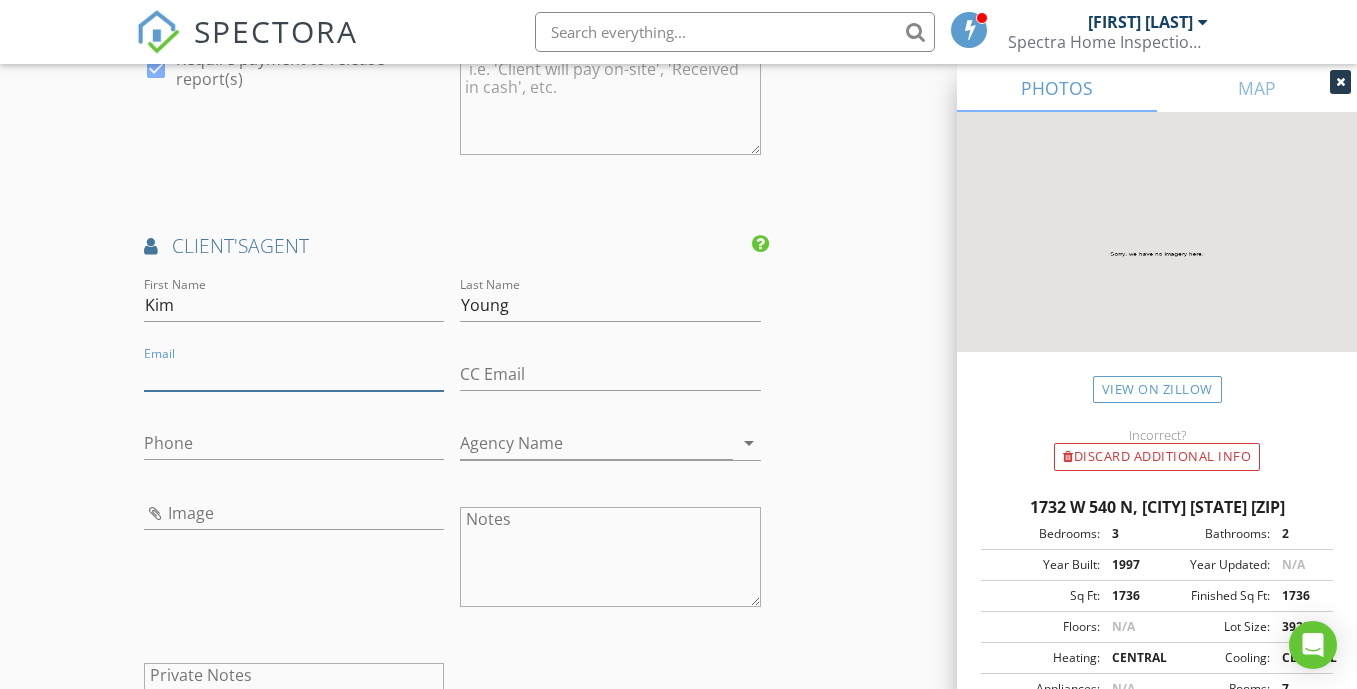 paste on "KimYoung.homes@gmail.com" 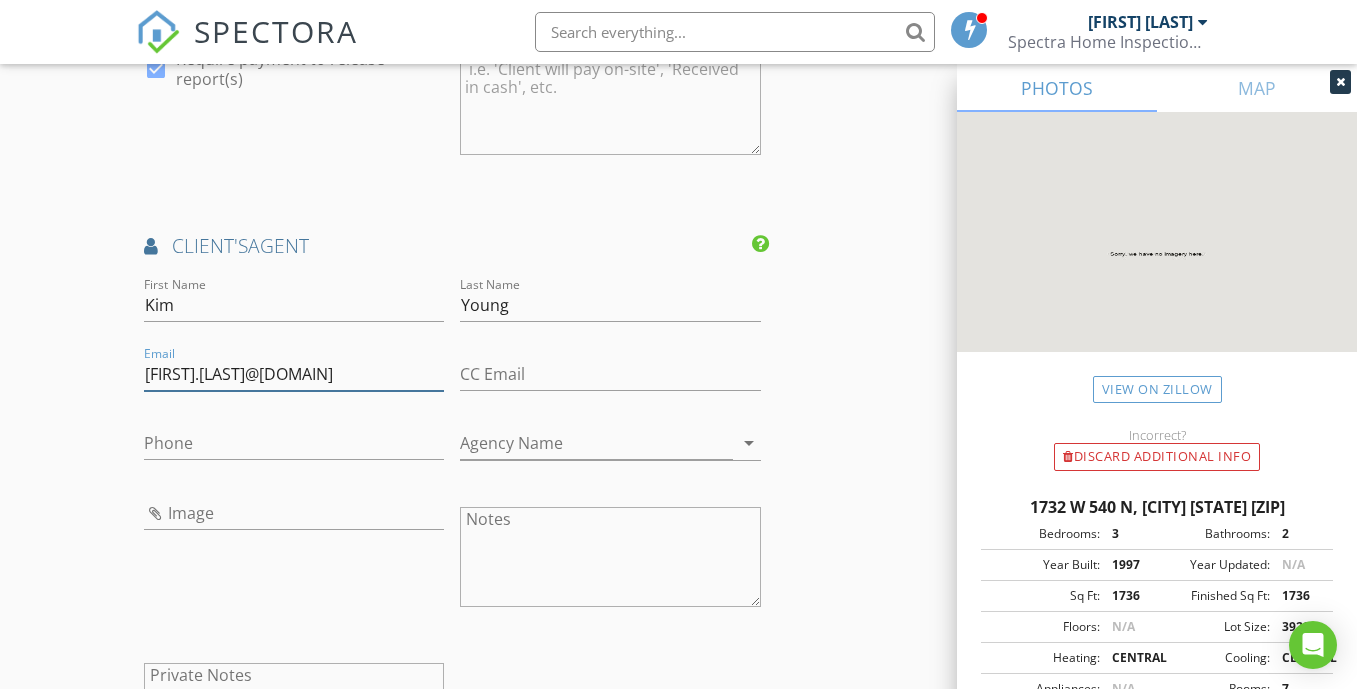 type on "KimYoung.homes@gmail.com" 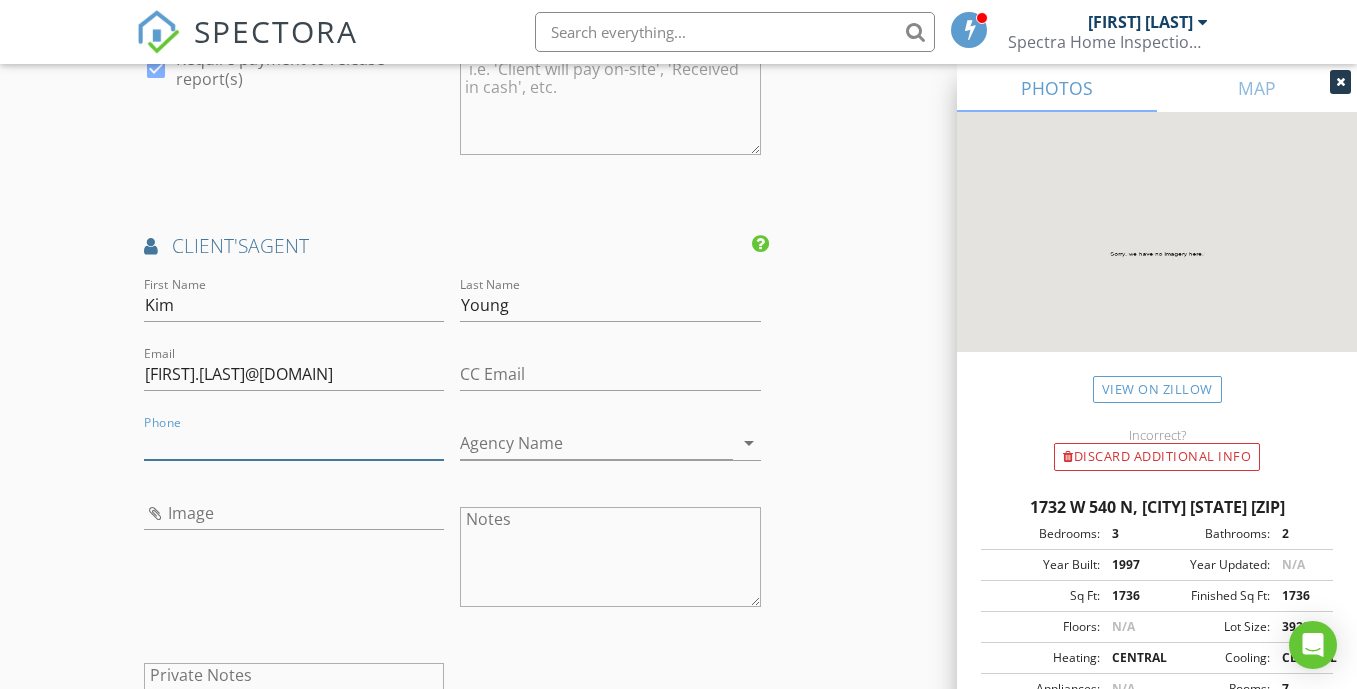 click on "Phone" at bounding box center (294, 443) 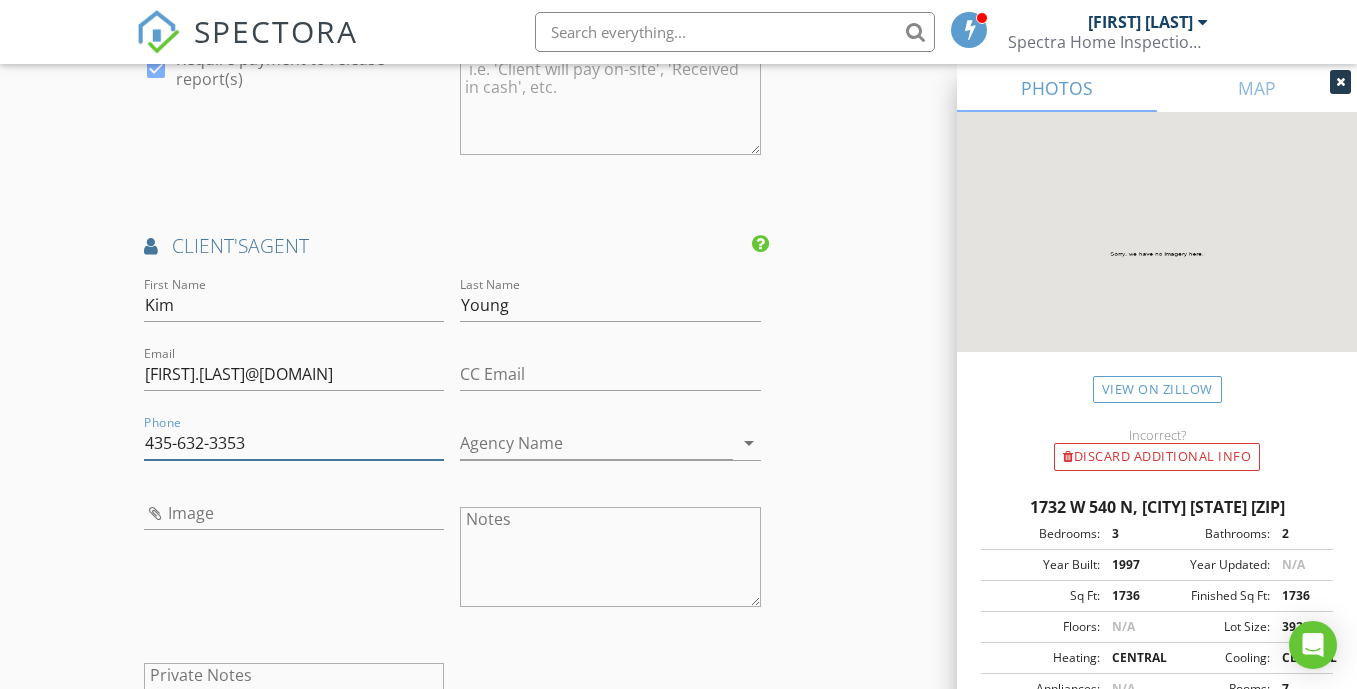 type on "[PHONE]" 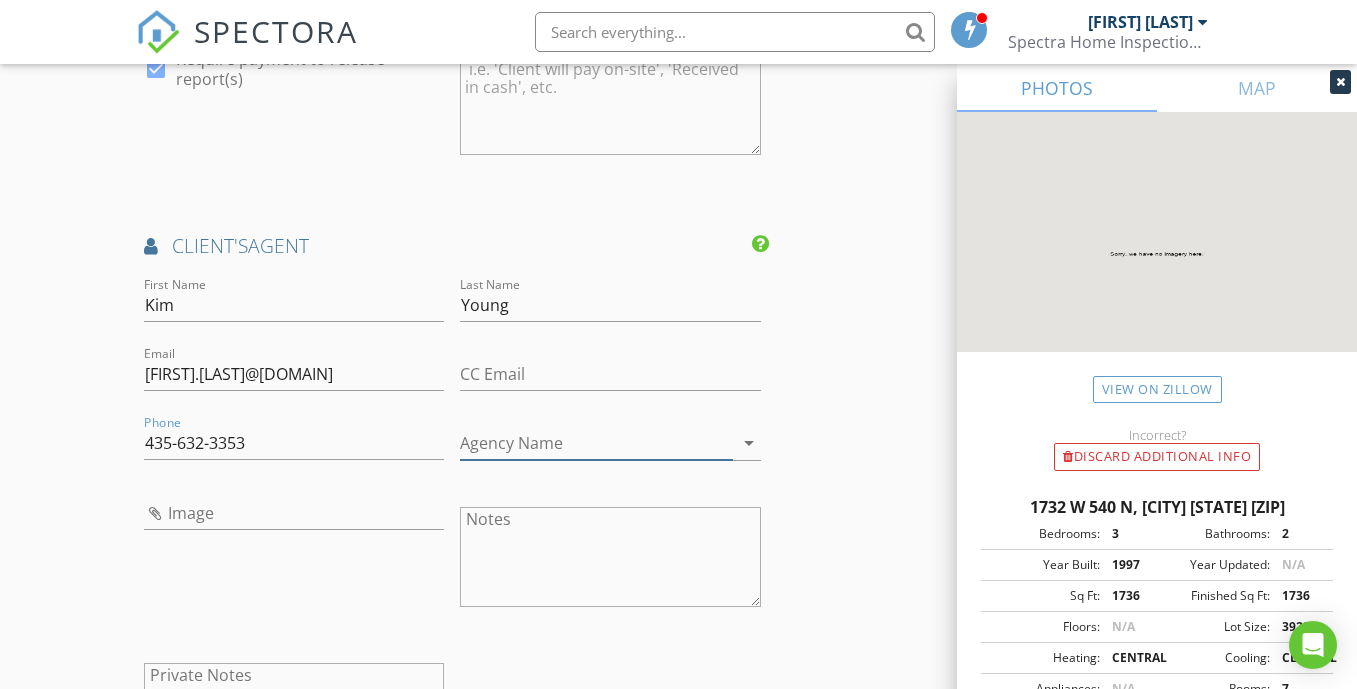 click on "Agency Name" at bounding box center [596, 443] 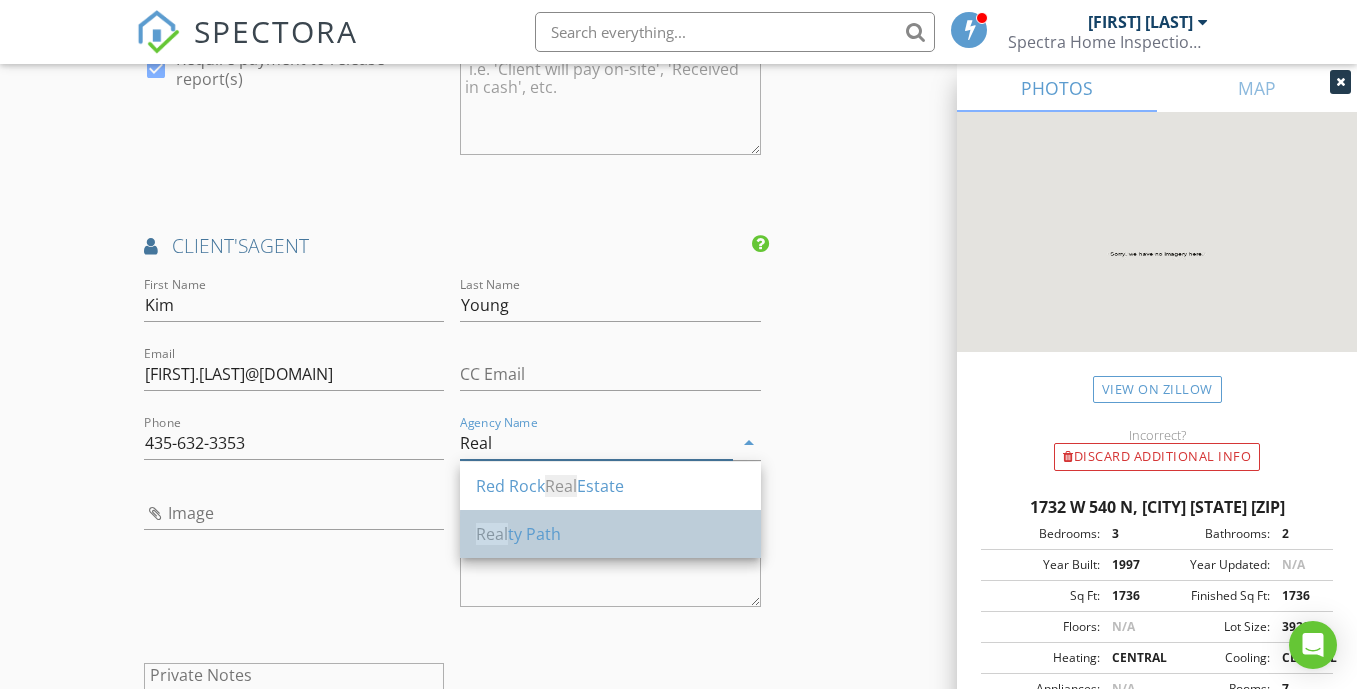 click on "Real ty Path" at bounding box center (610, 534) 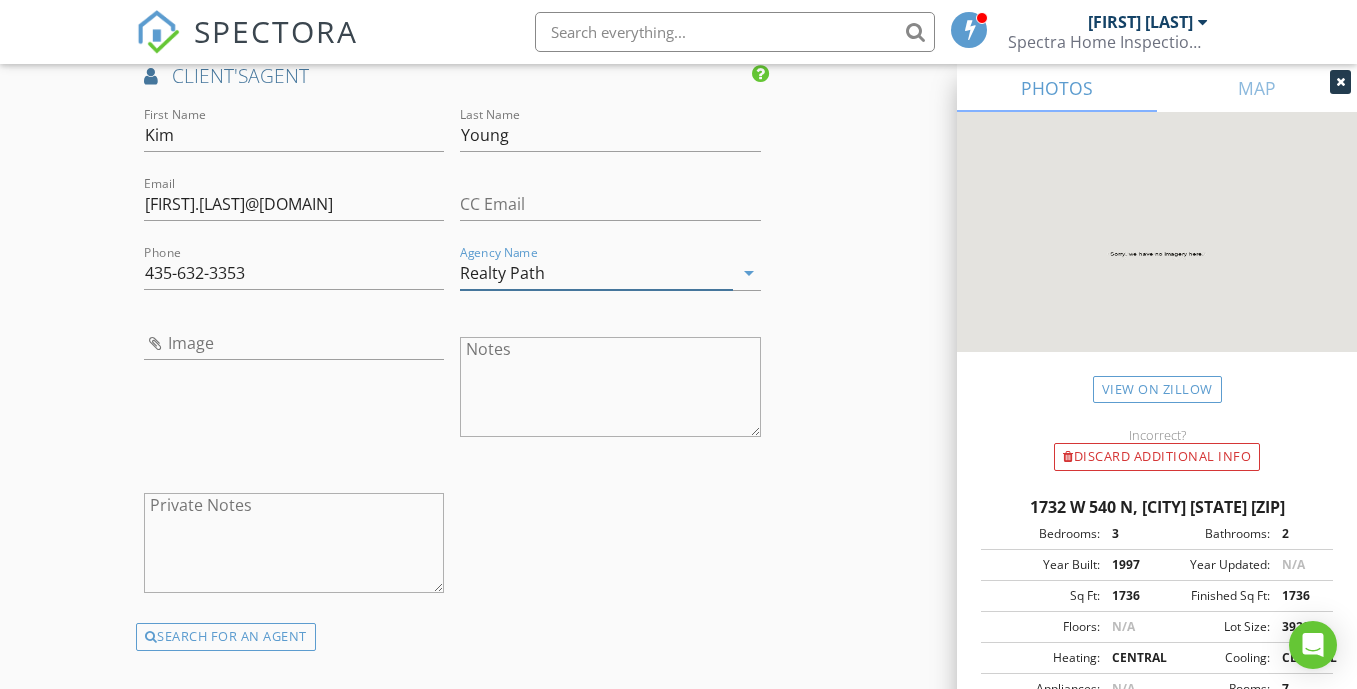scroll, scrollTop: 2600, scrollLeft: 0, axis: vertical 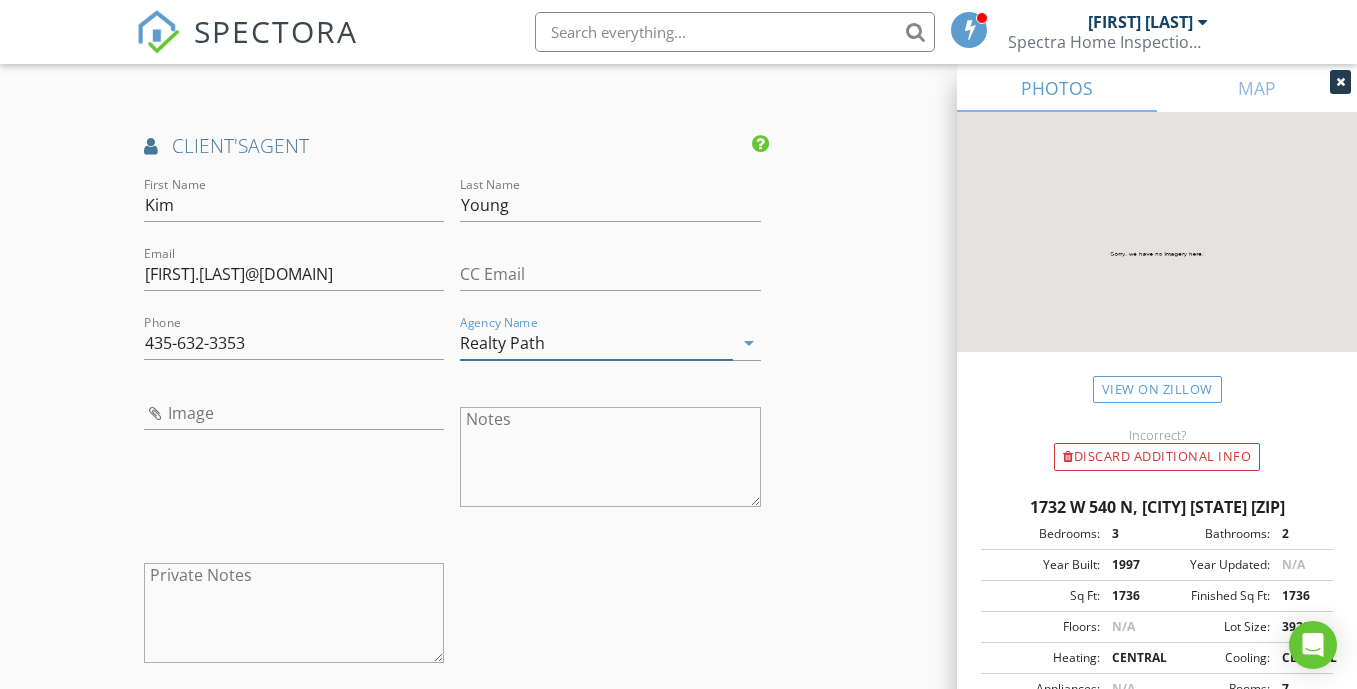 type on "Realty Path" 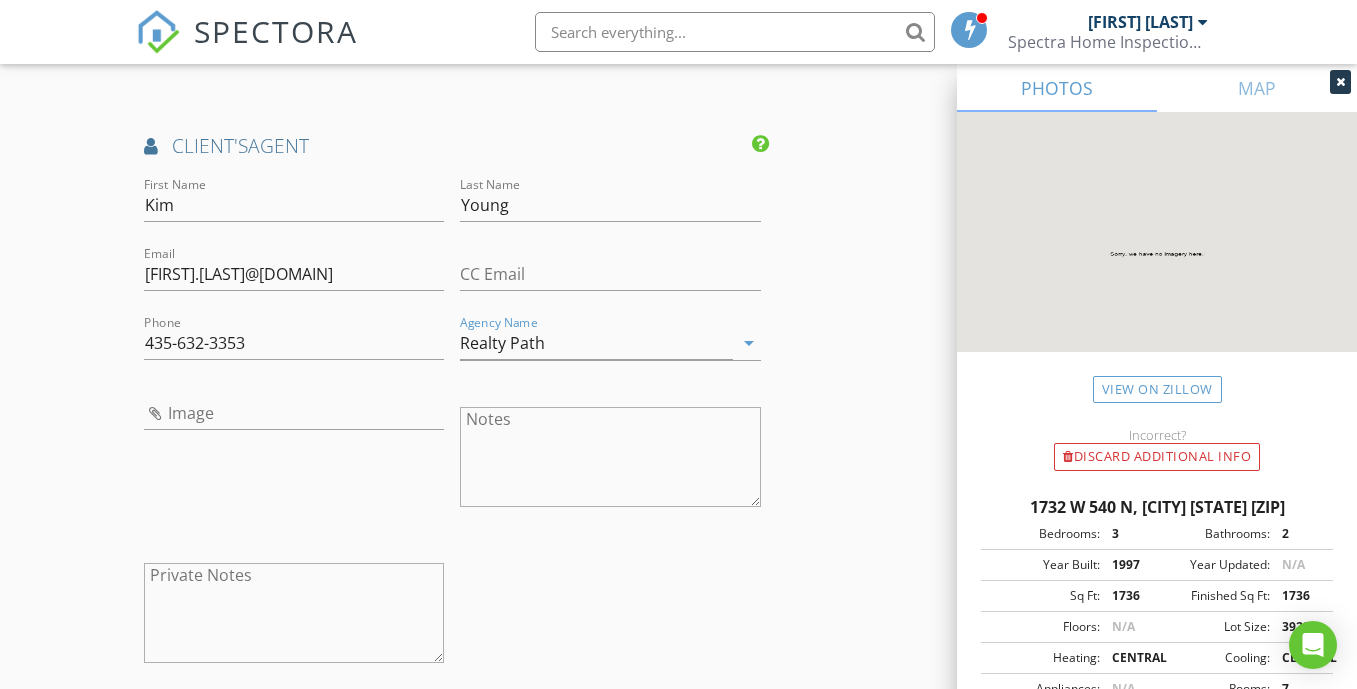 click on "INSPECTOR(S)
check_box   Rich Cherian   PRIMARY   Rich Cherian arrow_drop_down   check_box_outline_blank Rich Cherian specifically requested
Date/Time
08/05/2025 7:00 AM
Location
Address Search       Address 1732 W 540 N   Unit 67   City St. George   State UT   Zip 84770   County Washington     Square Feet 1736   Year Built 1997   Foundation Slab arrow_drop_down     Rich Cherian     2.7 miles     (7 minutes)
client
check_box Enable Client CC email for this inspection   Client Search     check_box_outline_blank Client is a Company/Organization     First Name Cindy   Last Name Renzetti   Email coloradoforme@comcast.net   CC Email   Phone 303-883-5533           Notes   Private Notes
ADD ADDITIONAL client
SERVICES
check_box   Residential Inspection   check_box_outline_blank" at bounding box center [679, -385] 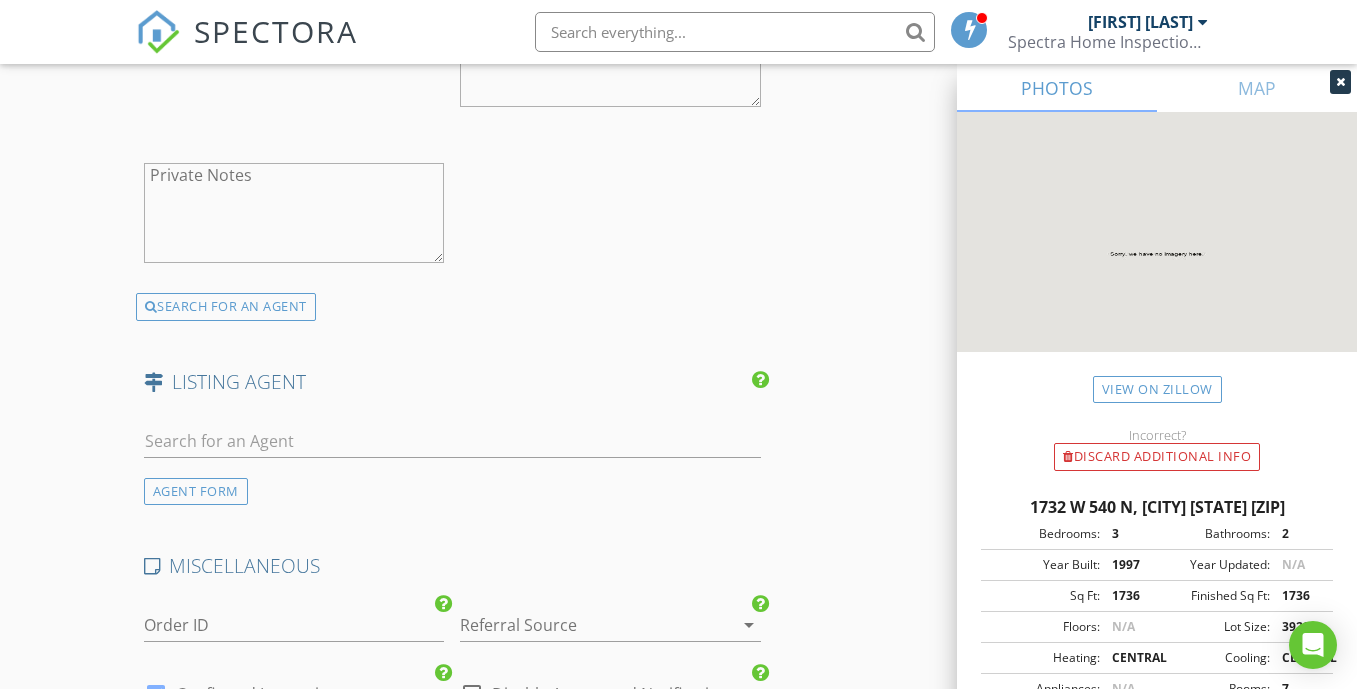 scroll, scrollTop: 3100, scrollLeft: 0, axis: vertical 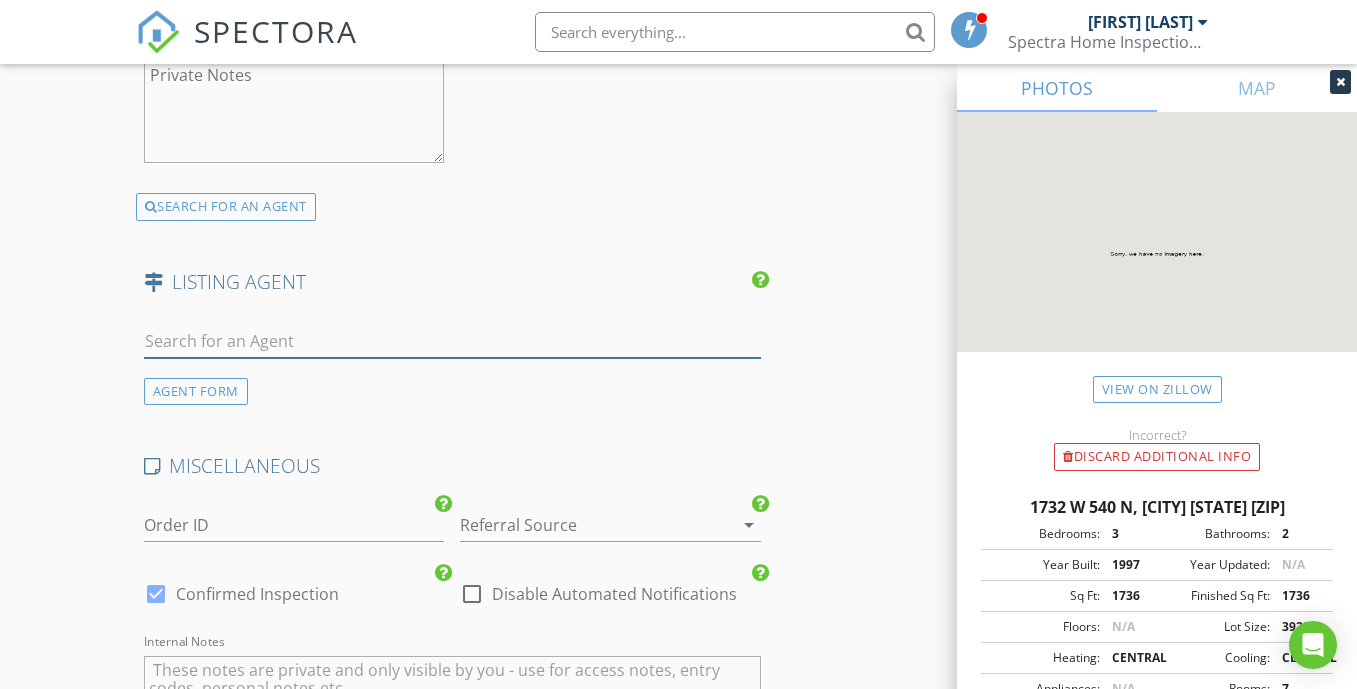 click at bounding box center (452, 341) 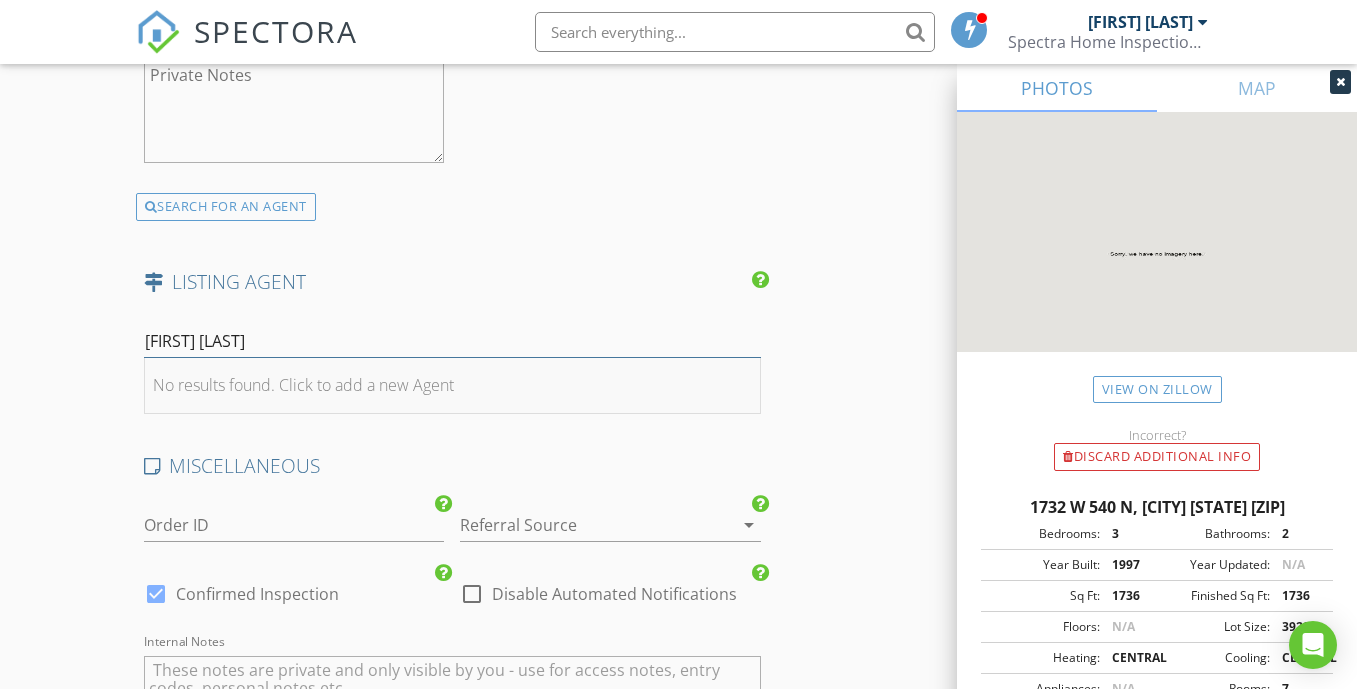 type on "[FIRST] [LAST]" 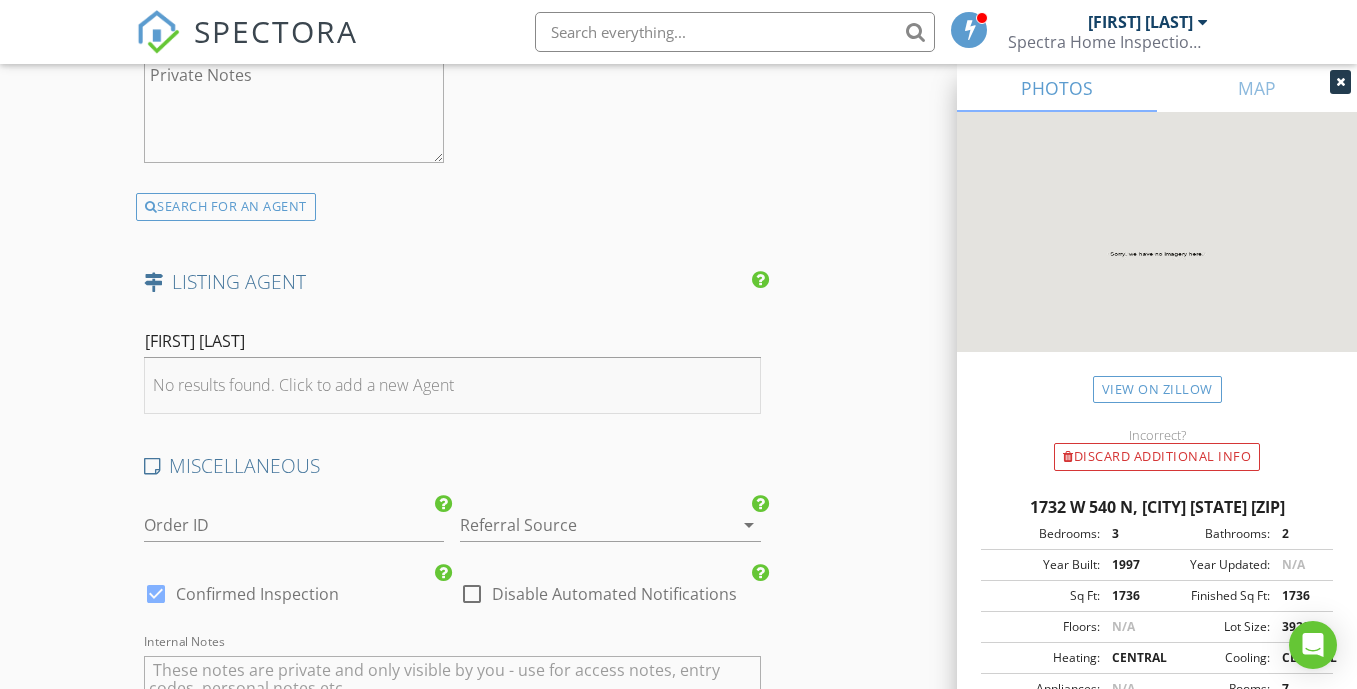 click on "No results found. Click to add a new Agent" at bounding box center [303, 385] 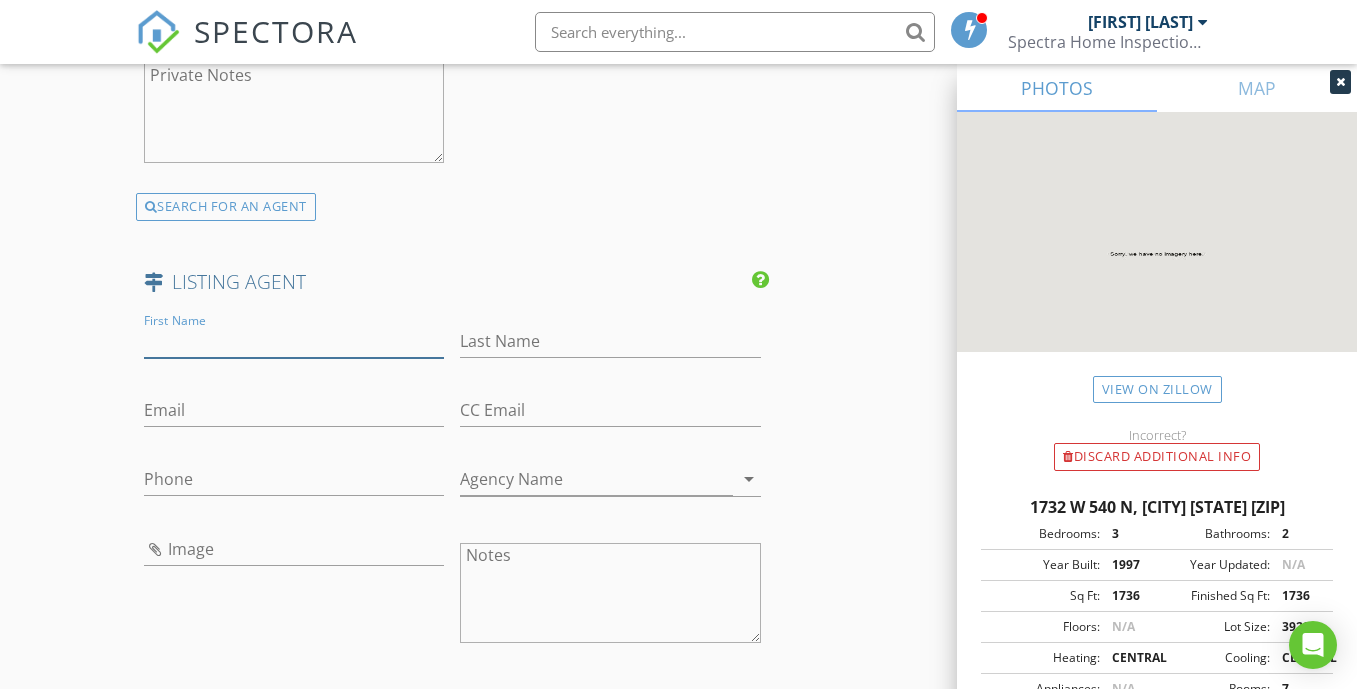 click on "First Name" at bounding box center [294, 341] 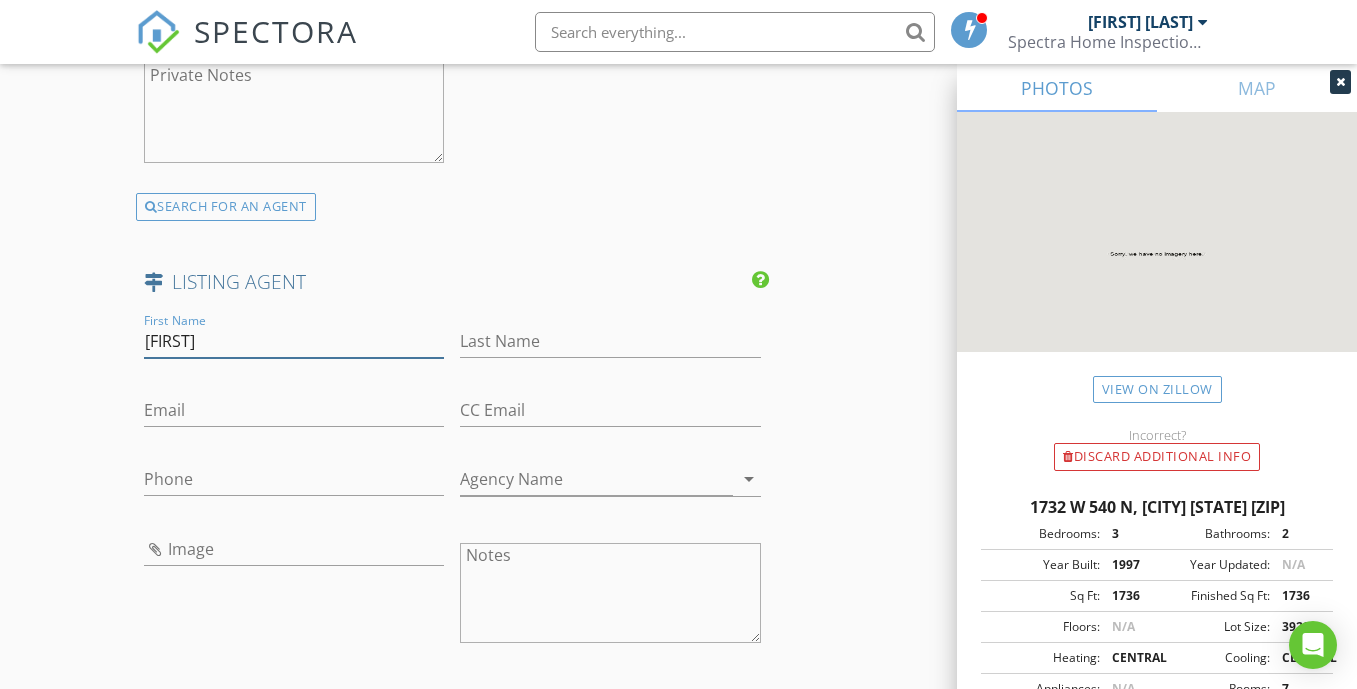 type on "Billie" 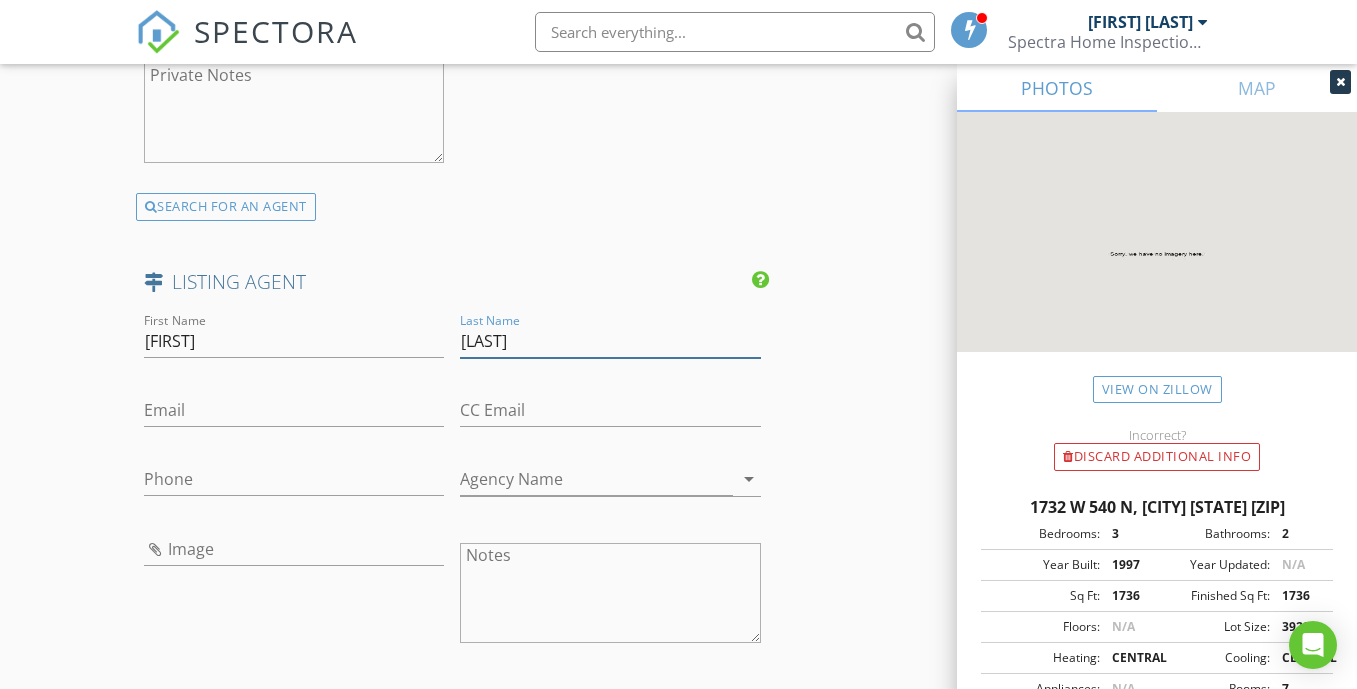 type on "Palmer" 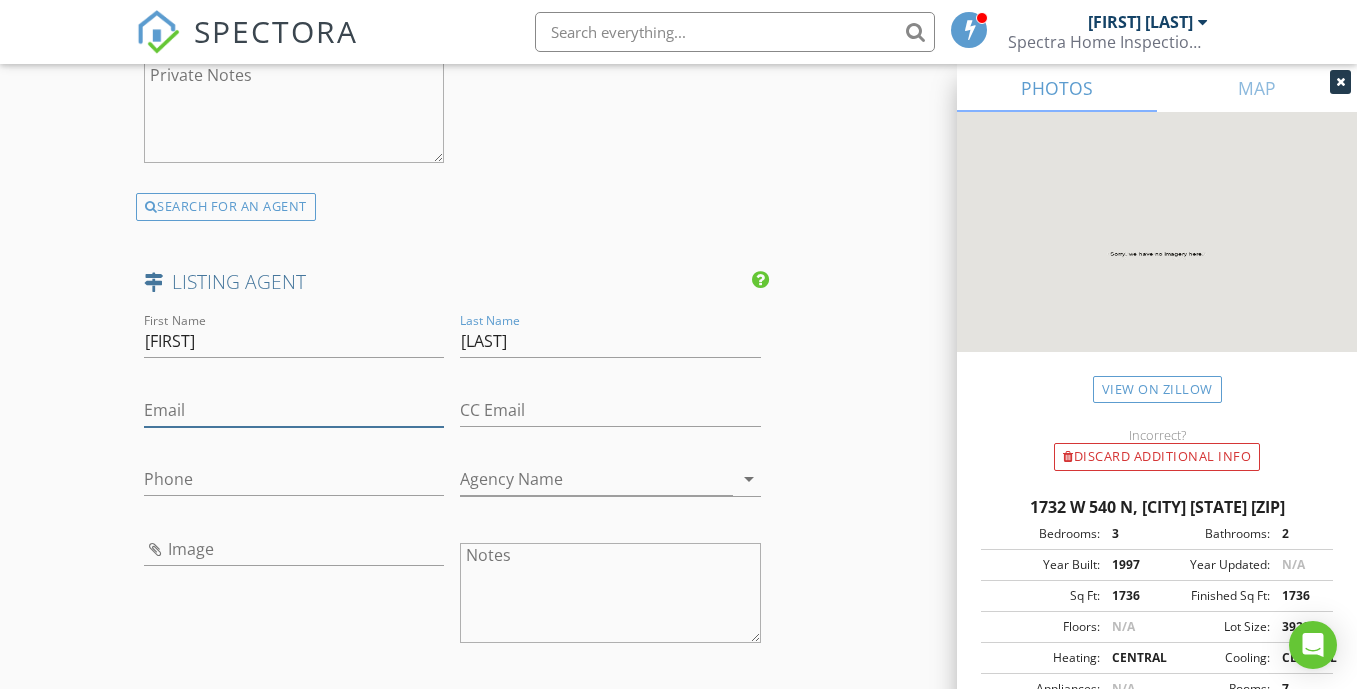 click on "Email" at bounding box center (294, 410) 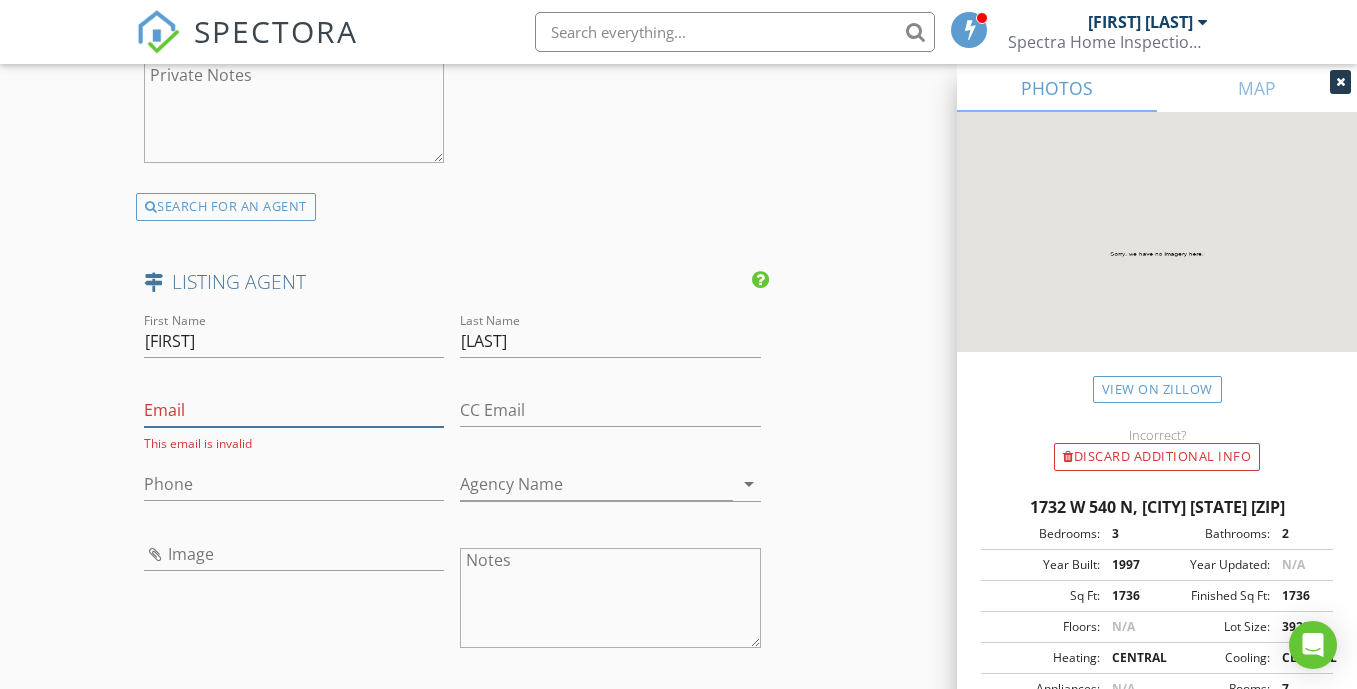 click on "Email" at bounding box center (294, 410) 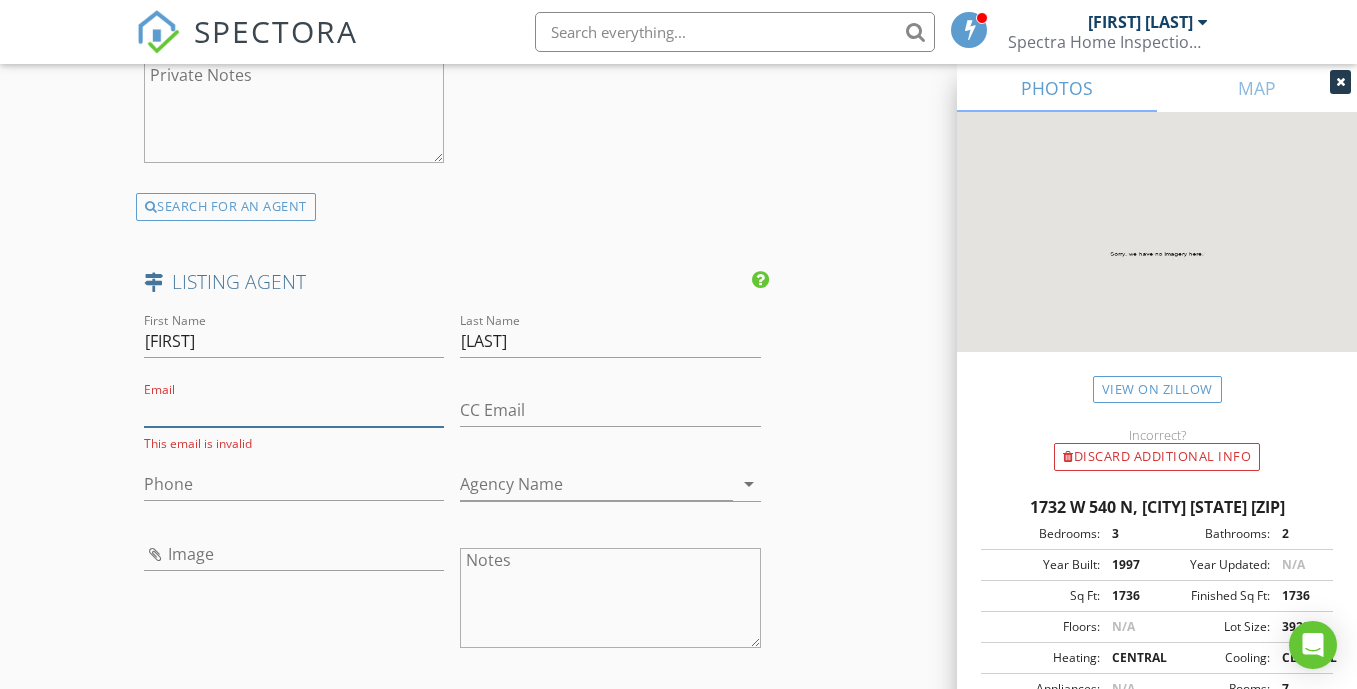 paste on "[EMAIL]" 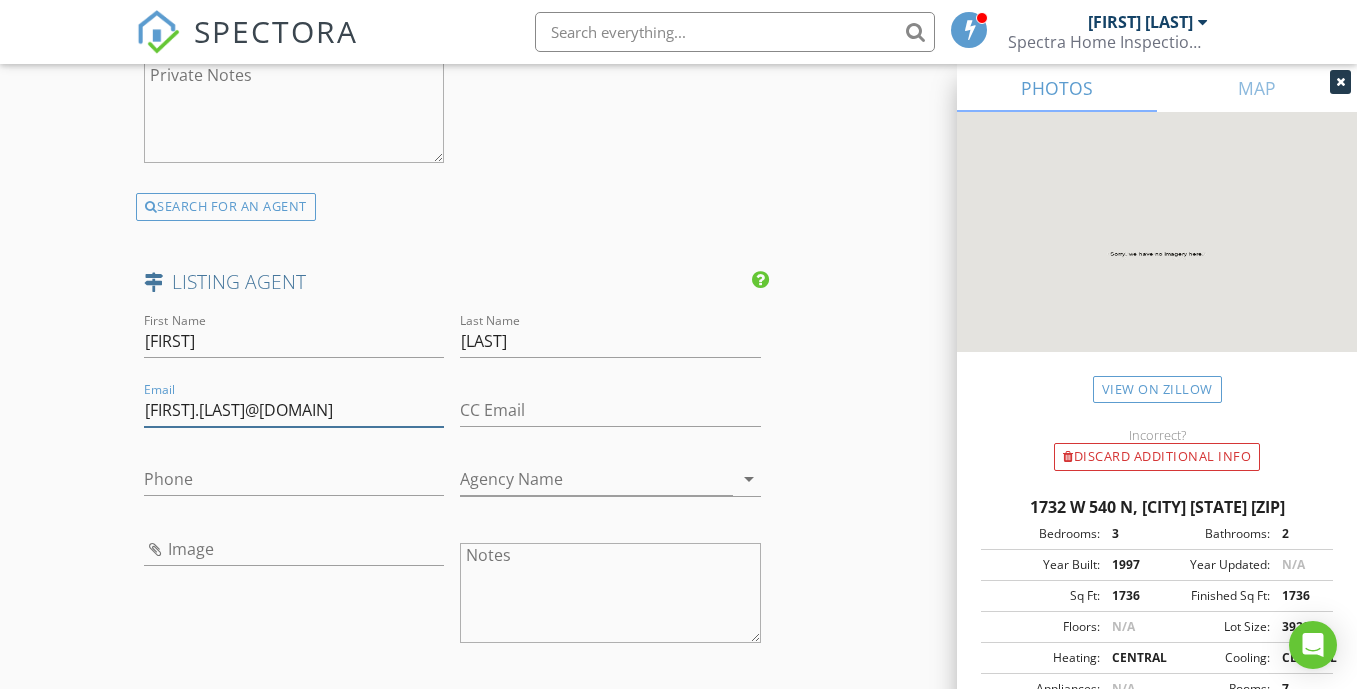 type on "[EMAIL]" 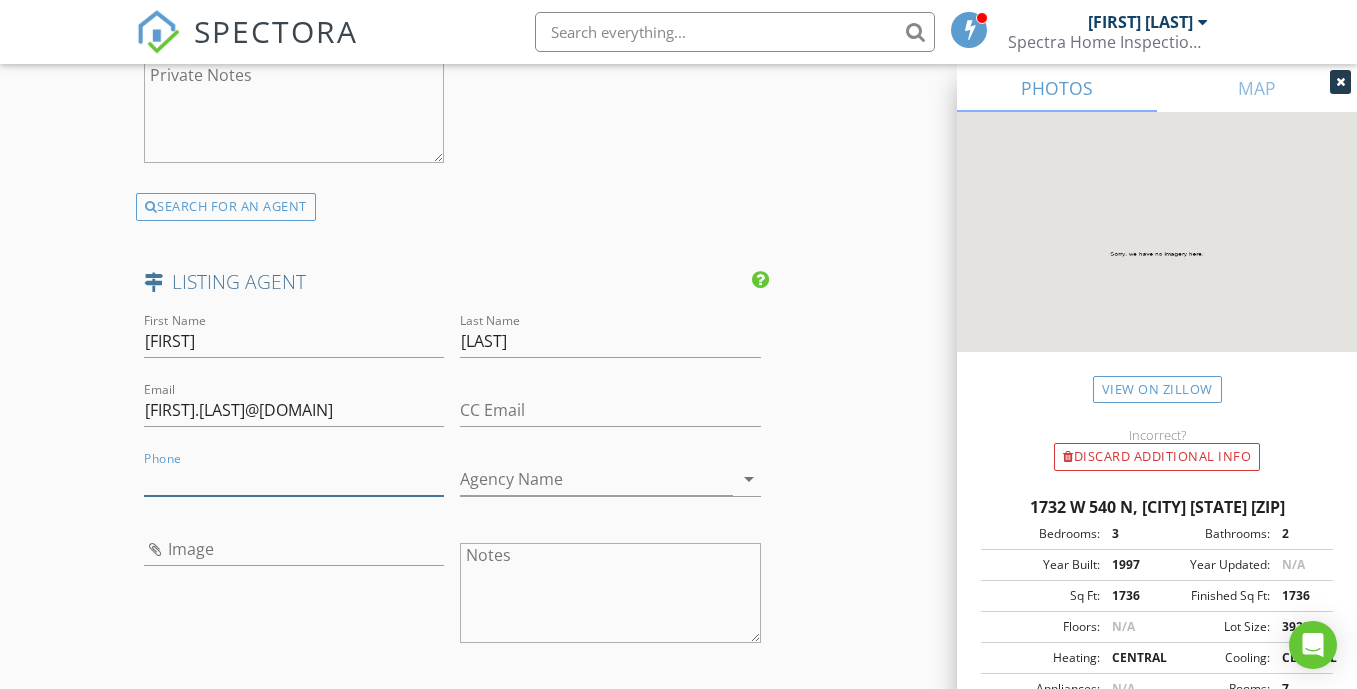 click on "Phone" at bounding box center [294, 479] 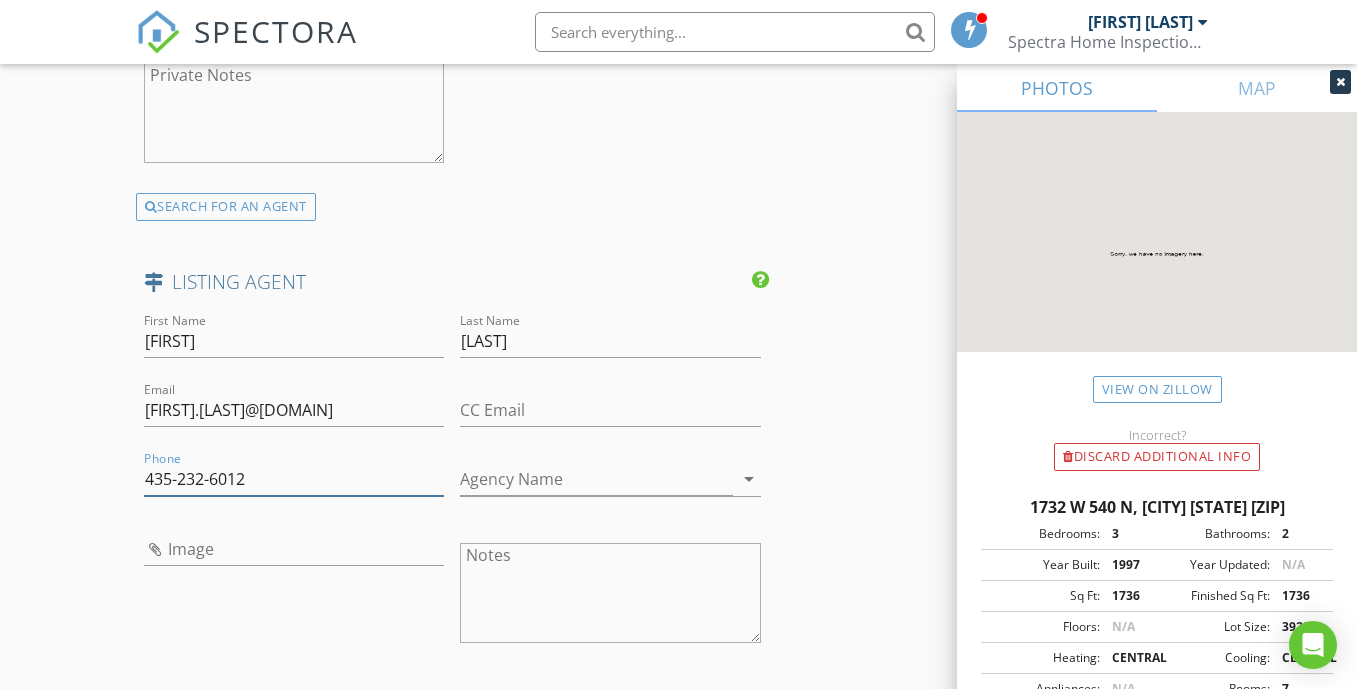 type on "[PHONE]" 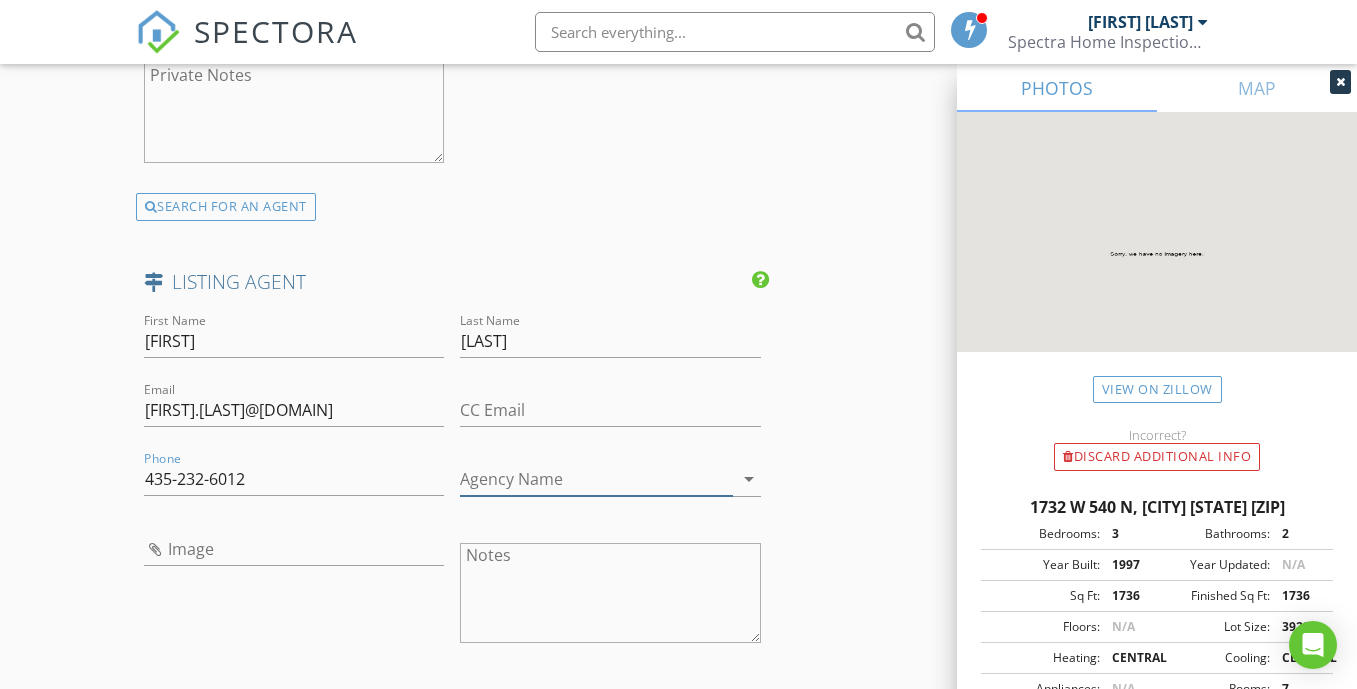 click on "Agency Name" at bounding box center (596, 479) 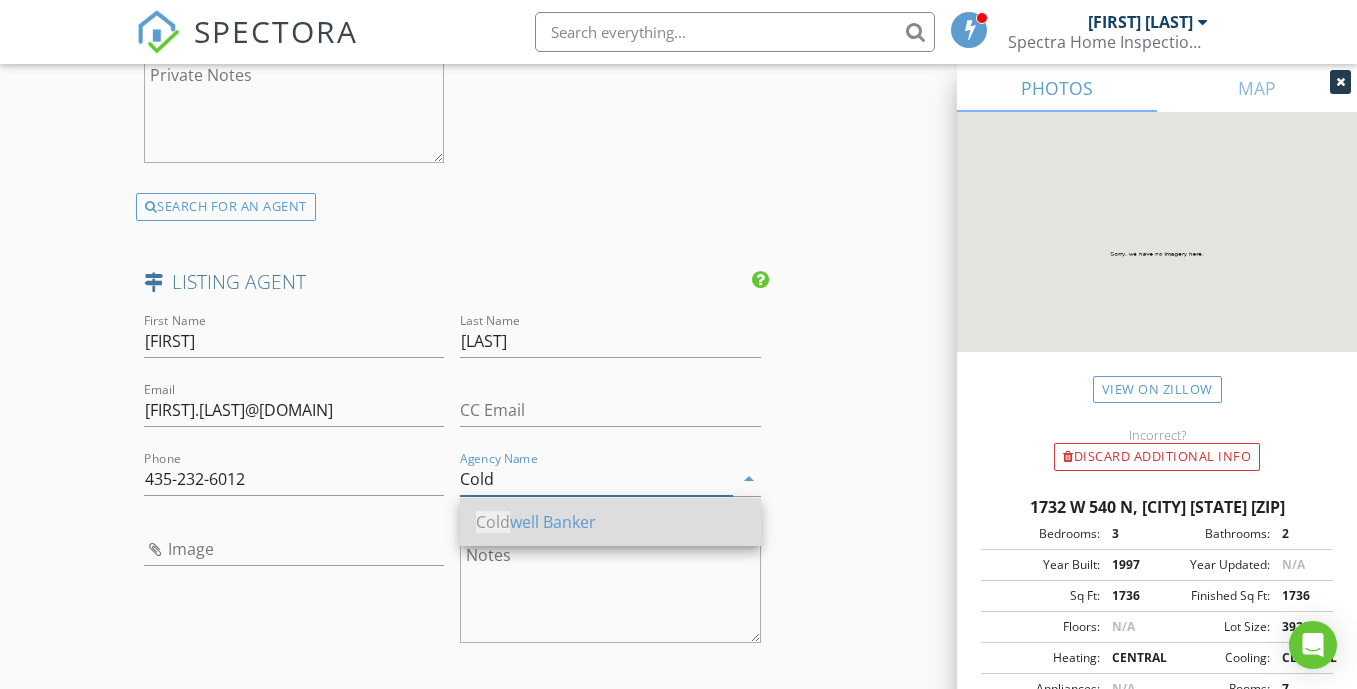 click on "Cold well Banker" at bounding box center [610, 522] 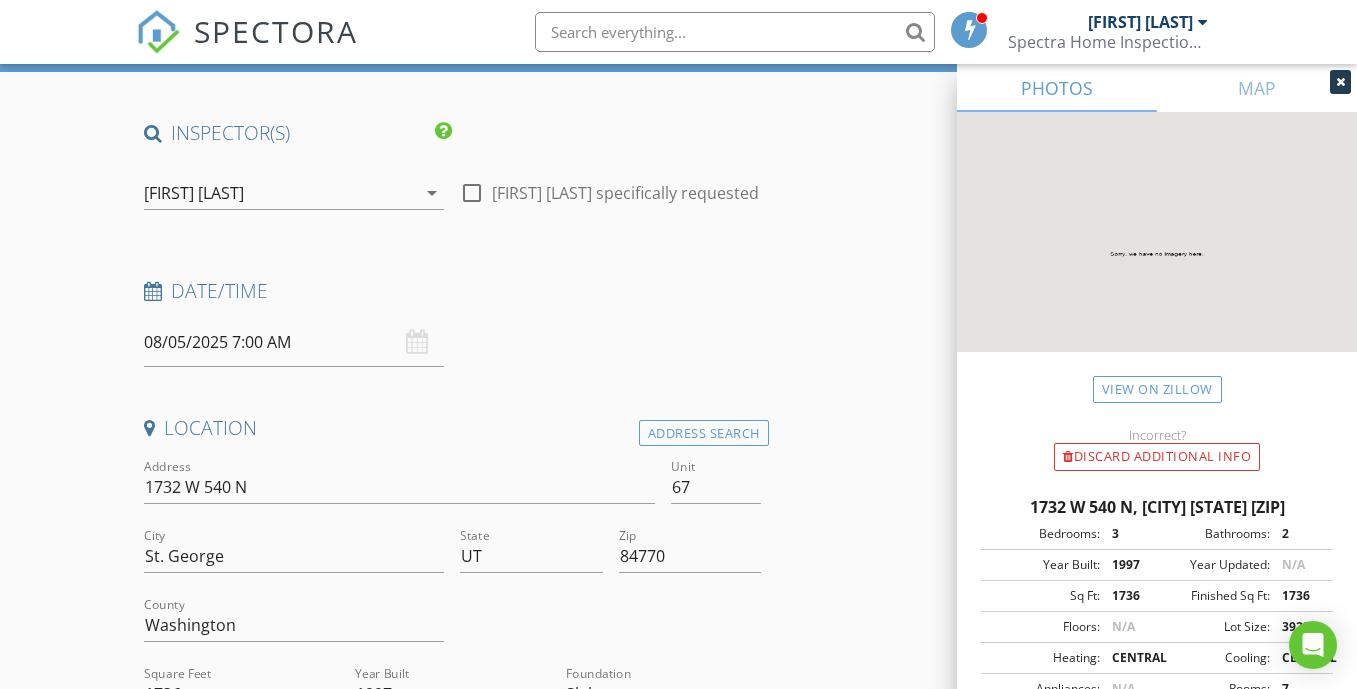 scroll, scrollTop: 110, scrollLeft: 0, axis: vertical 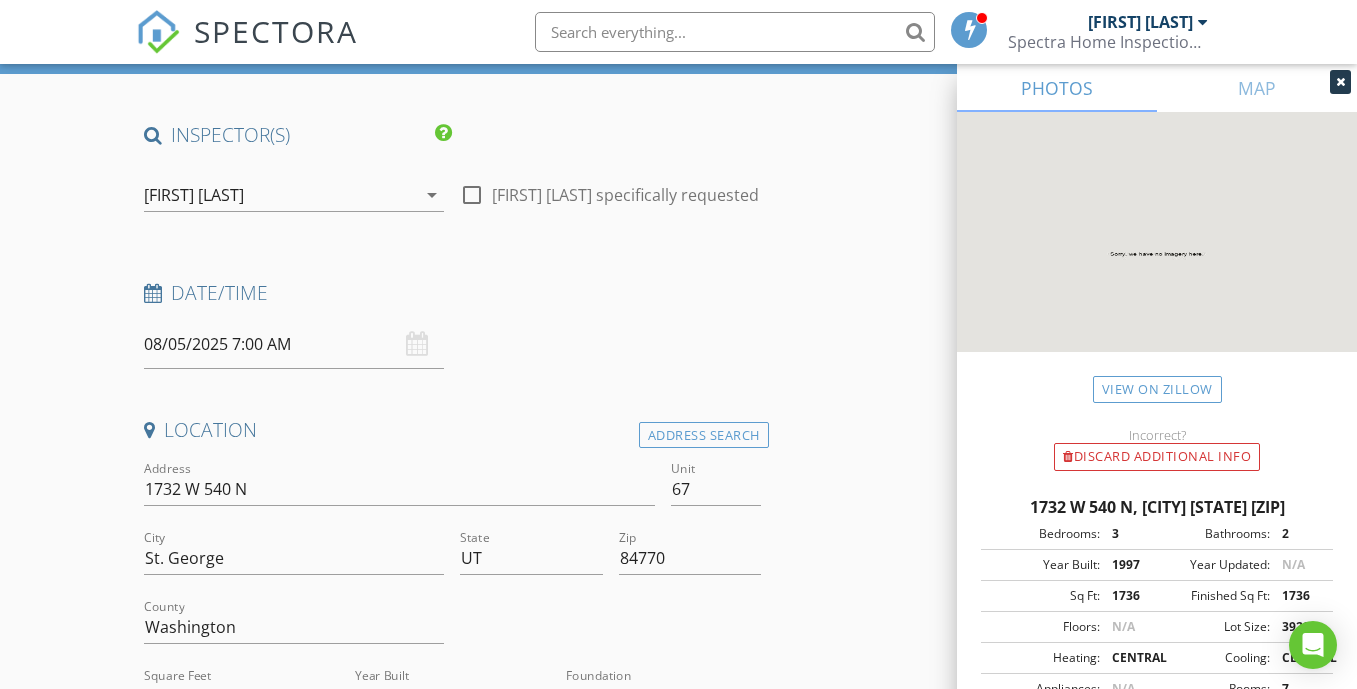type on "Coldwell Banker" 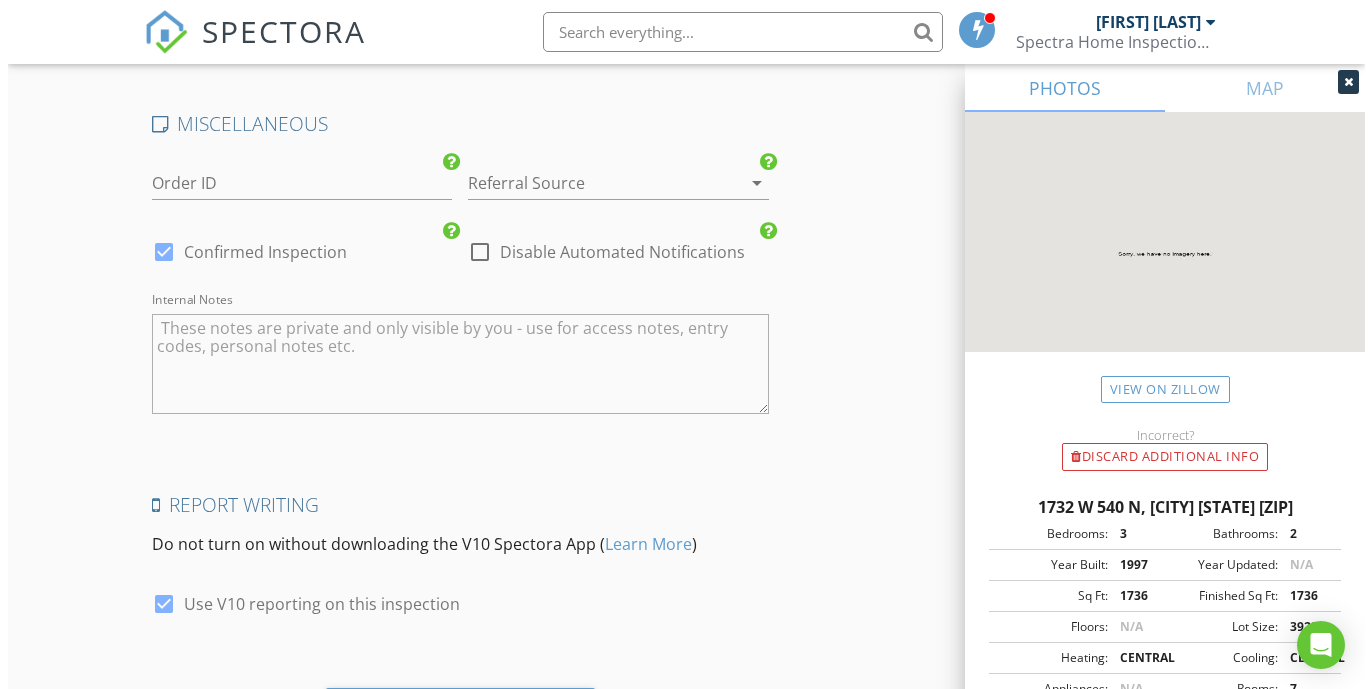 scroll, scrollTop: 4010, scrollLeft: 0, axis: vertical 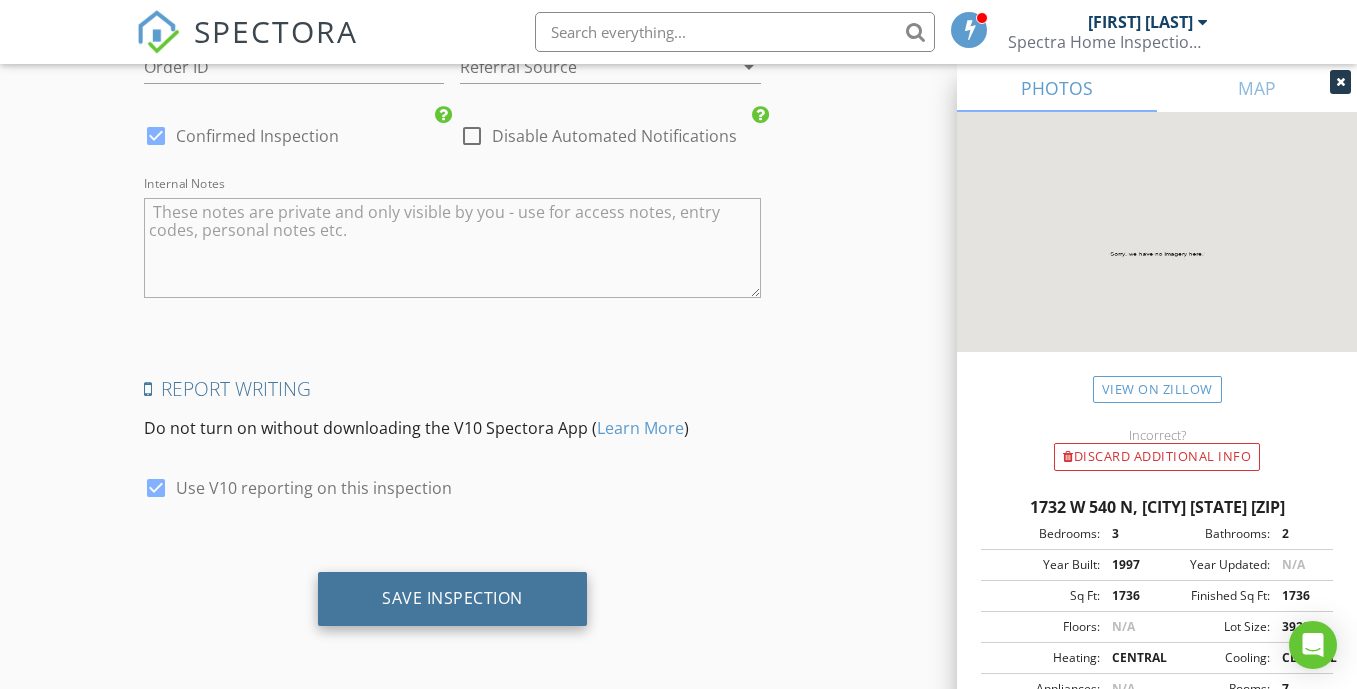 click on "Save Inspection" at bounding box center [452, 598] 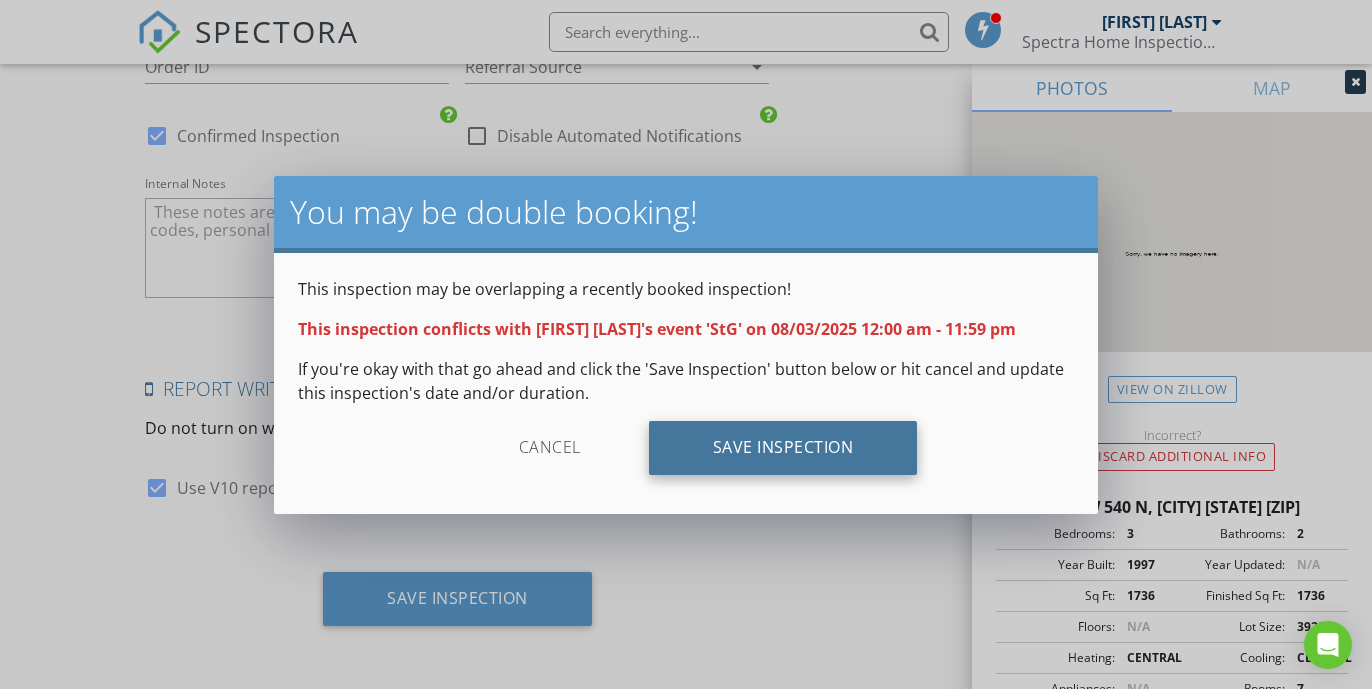 click on "Save Inspection" at bounding box center (783, 448) 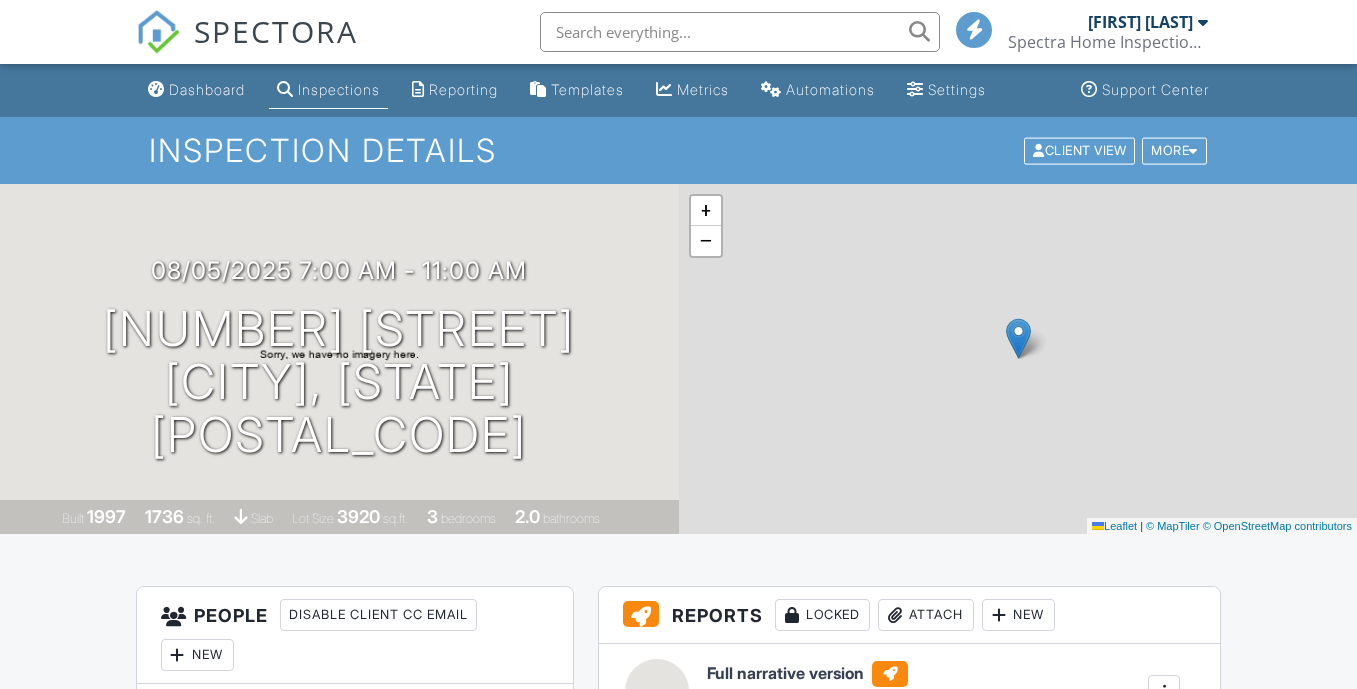 scroll, scrollTop: 0, scrollLeft: 0, axis: both 